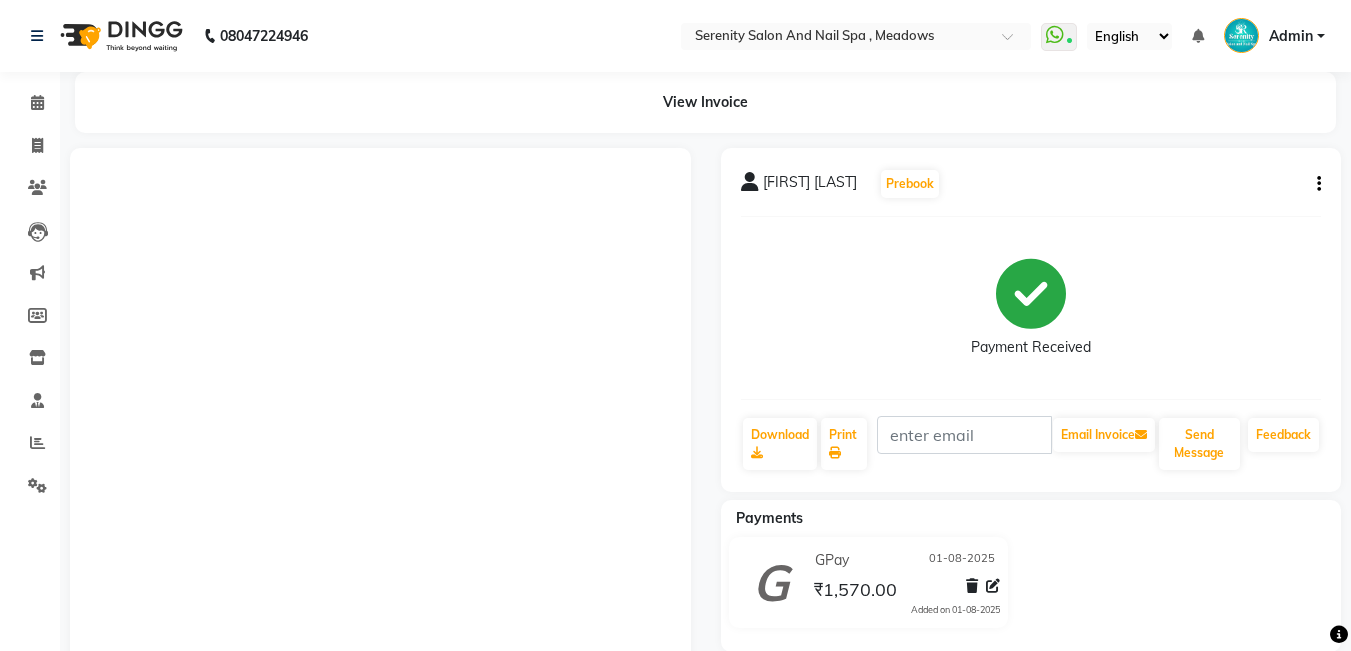 scroll, scrollTop: 0, scrollLeft: 0, axis: both 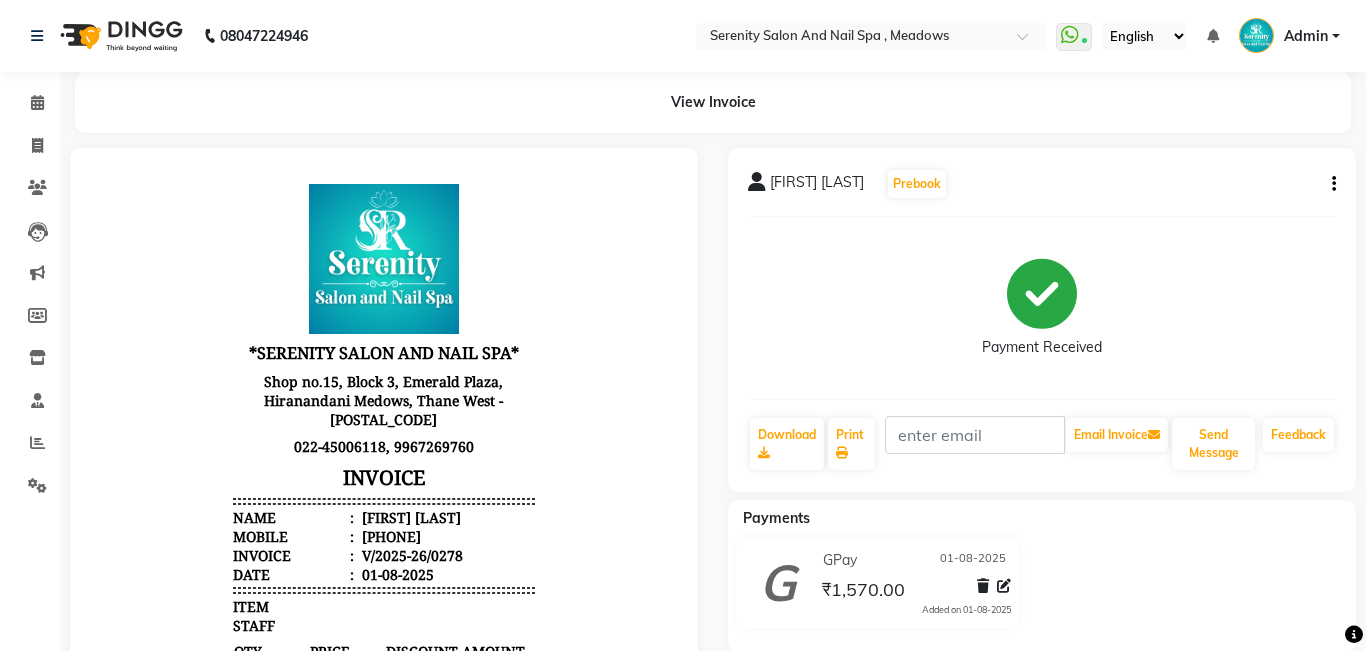 select on "433" 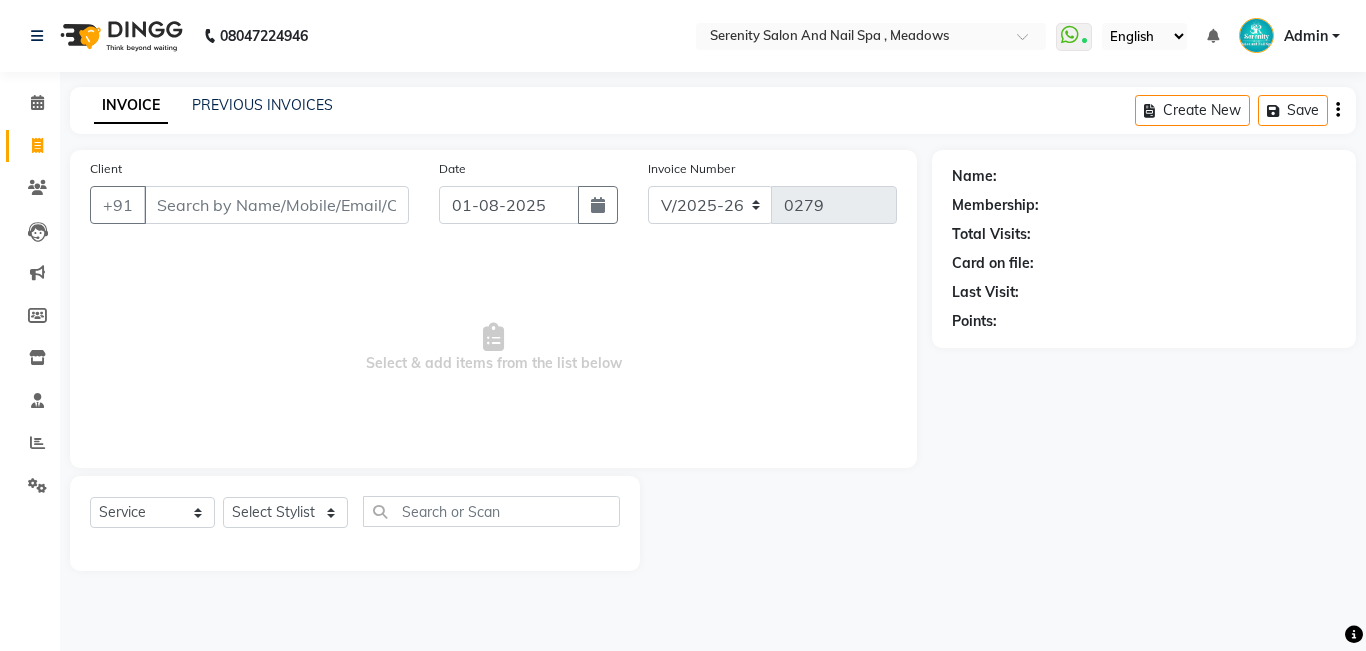 click on "Client" at bounding box center [276, 205] 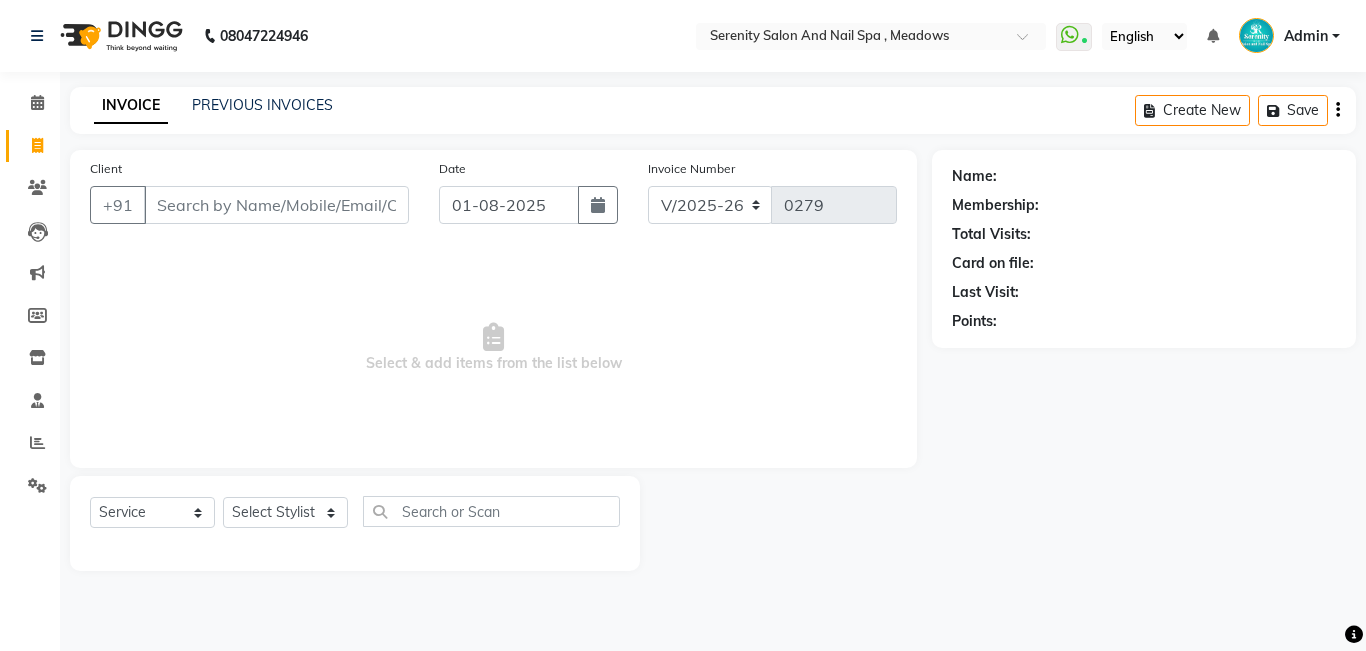 click on "Client" at bounding box center [276, 205] 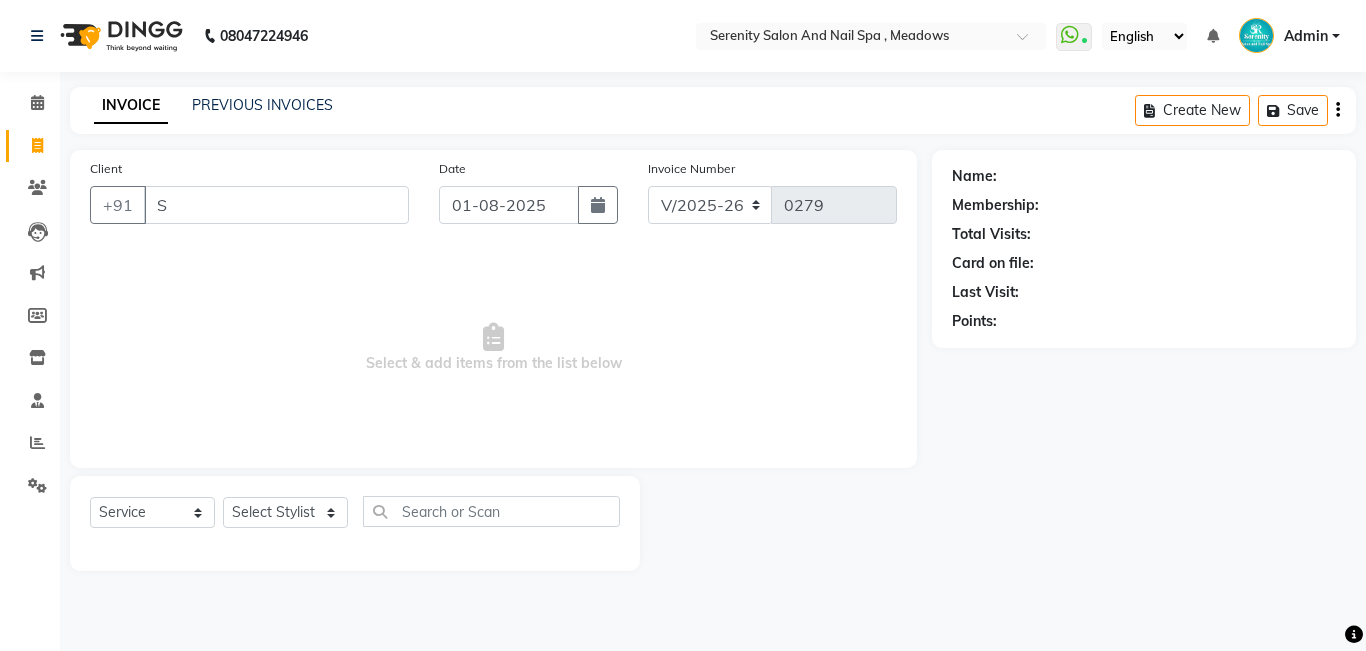 drag, startPoint x: 155, startPoint y: 198, endPoint x: 174, endPoint y: 198, distance: 19 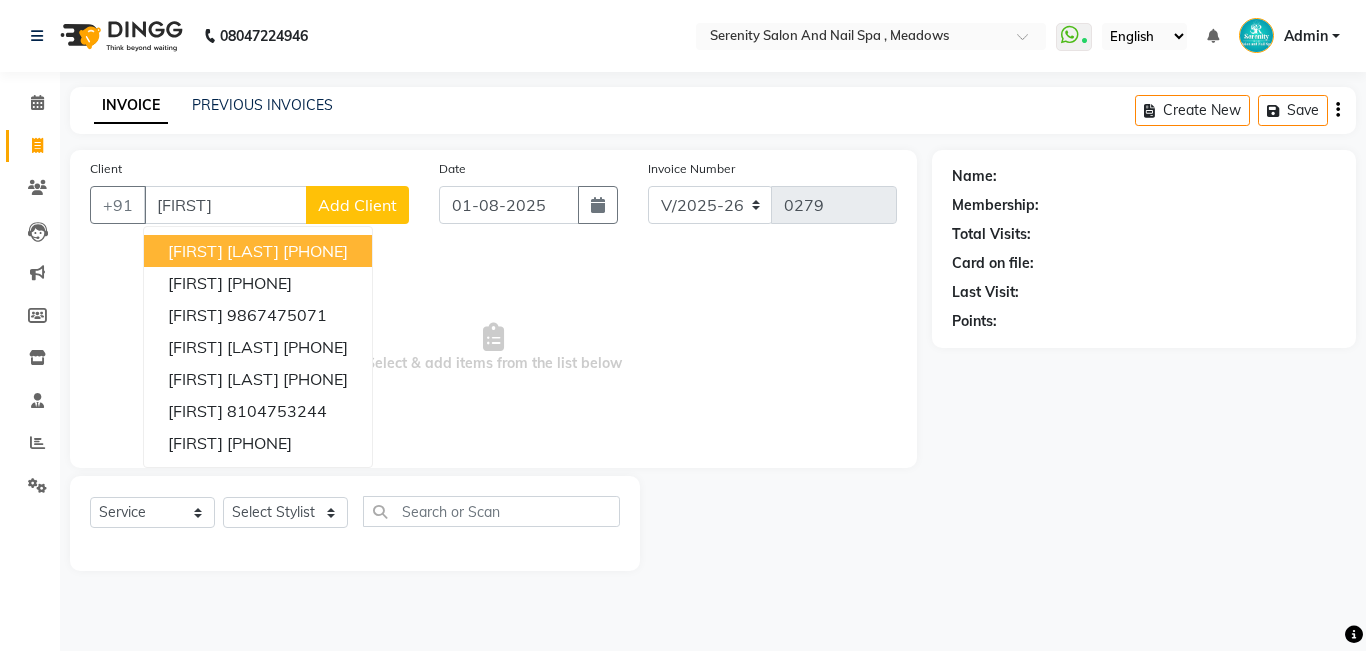 type on "[FIRST]" 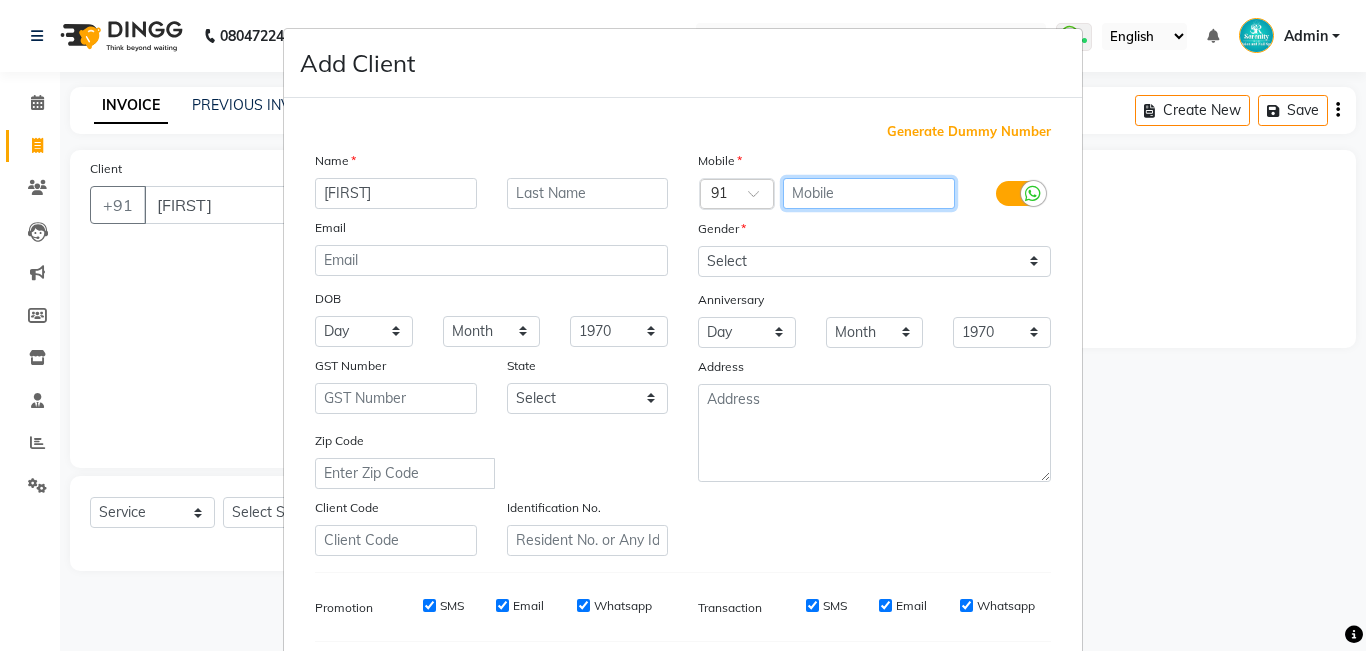 click at bounding box center [869, 193] 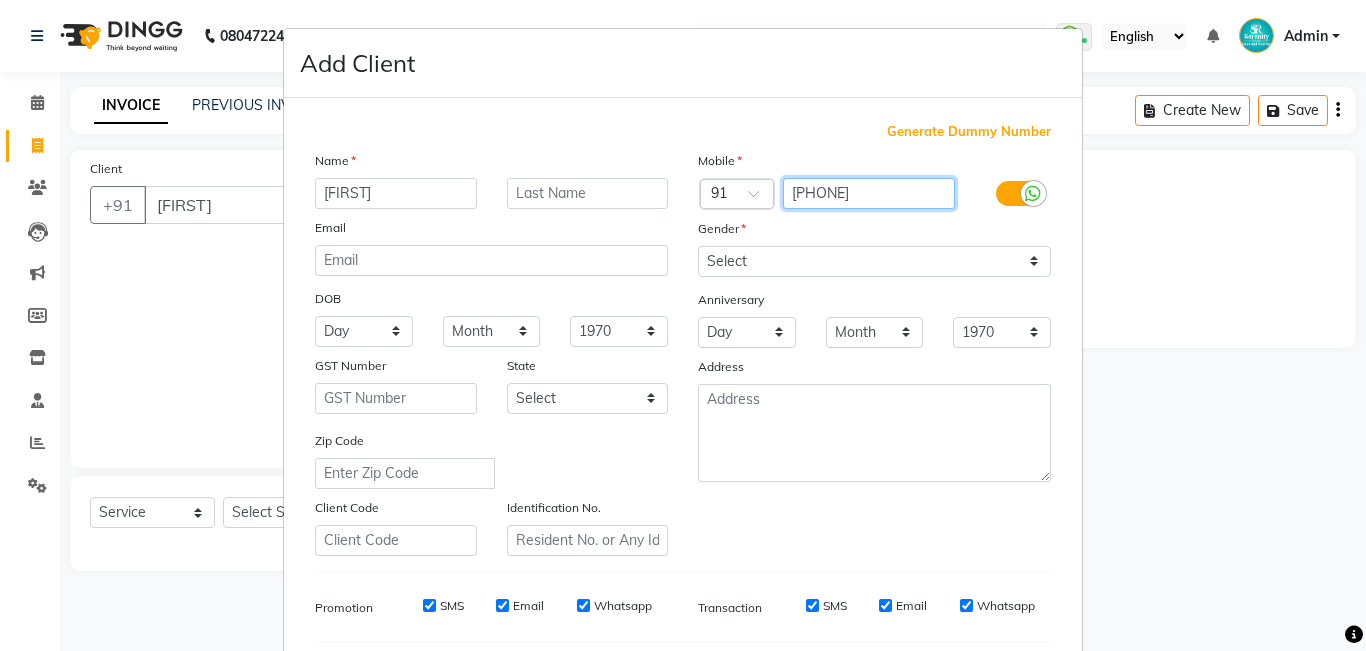 type on "[PHONE]" 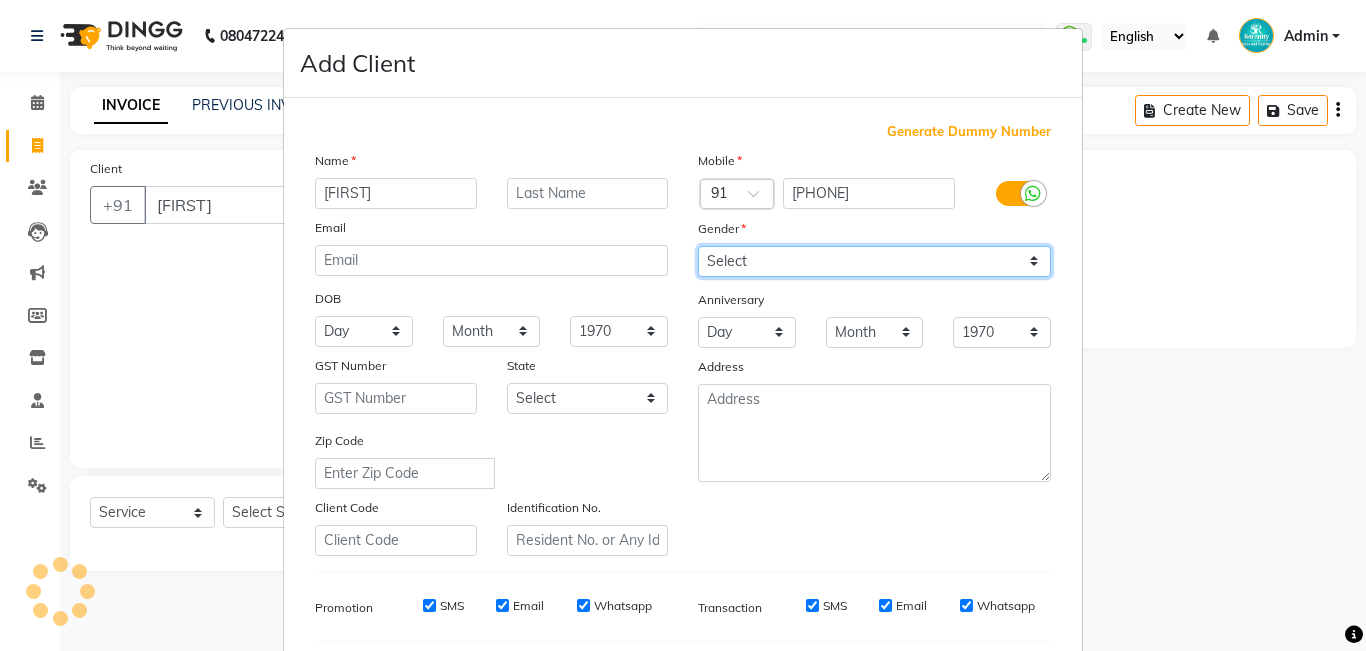 click on "Select Male Female Other Prefer Not To Say" at bounding box center [874, 261] 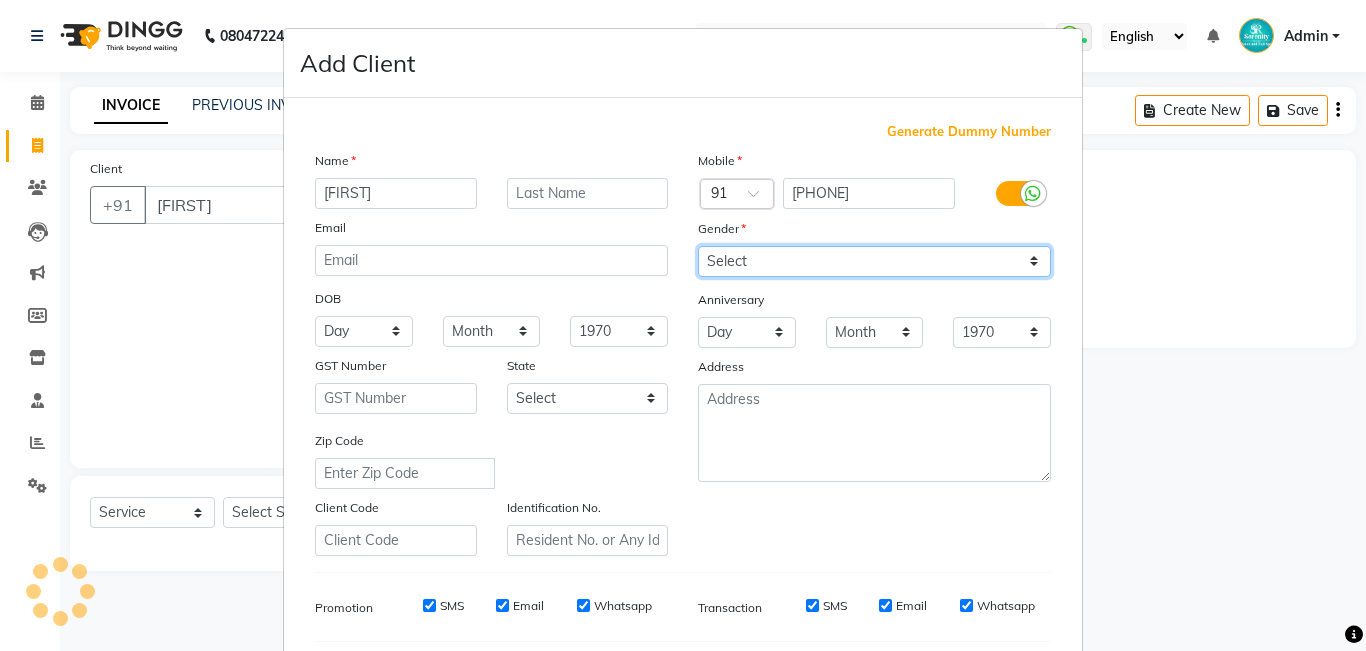 select on "female" 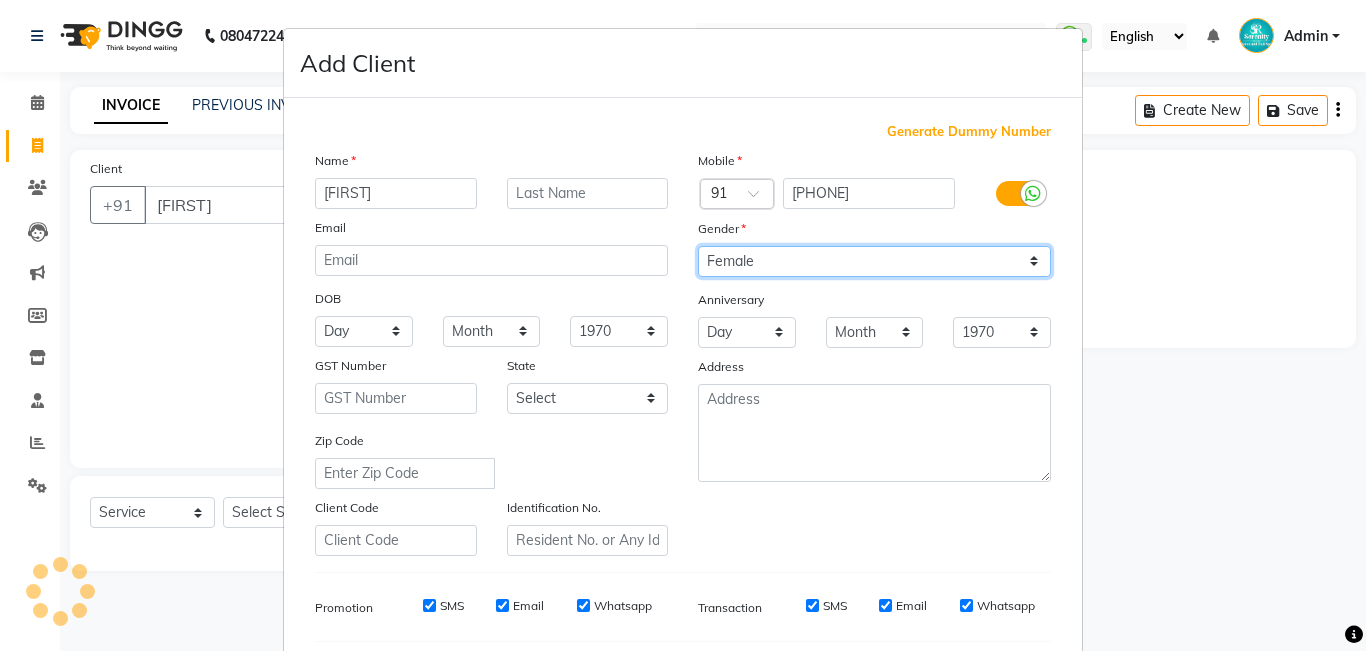 click on "Select Male Female Other Prefer Not To Say" at bounding box center [874, 261] 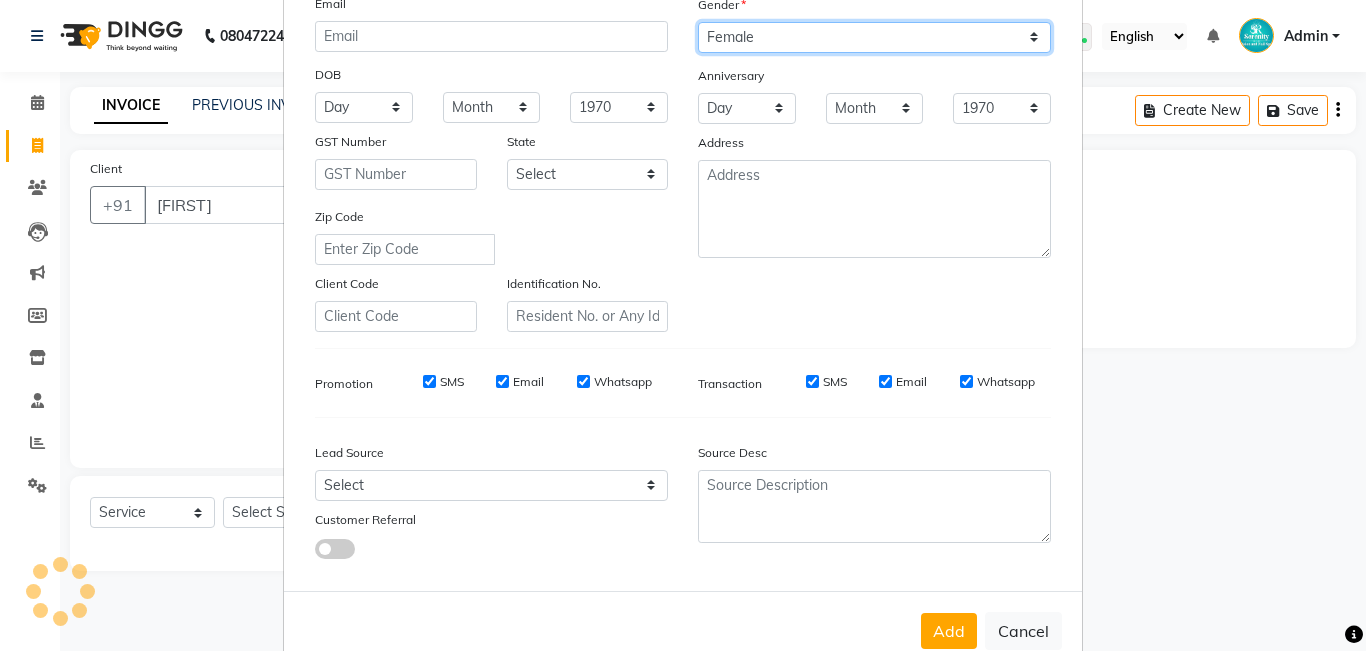 scroll, scrollTop: 272, scrollLeft: 0, axis: vertical 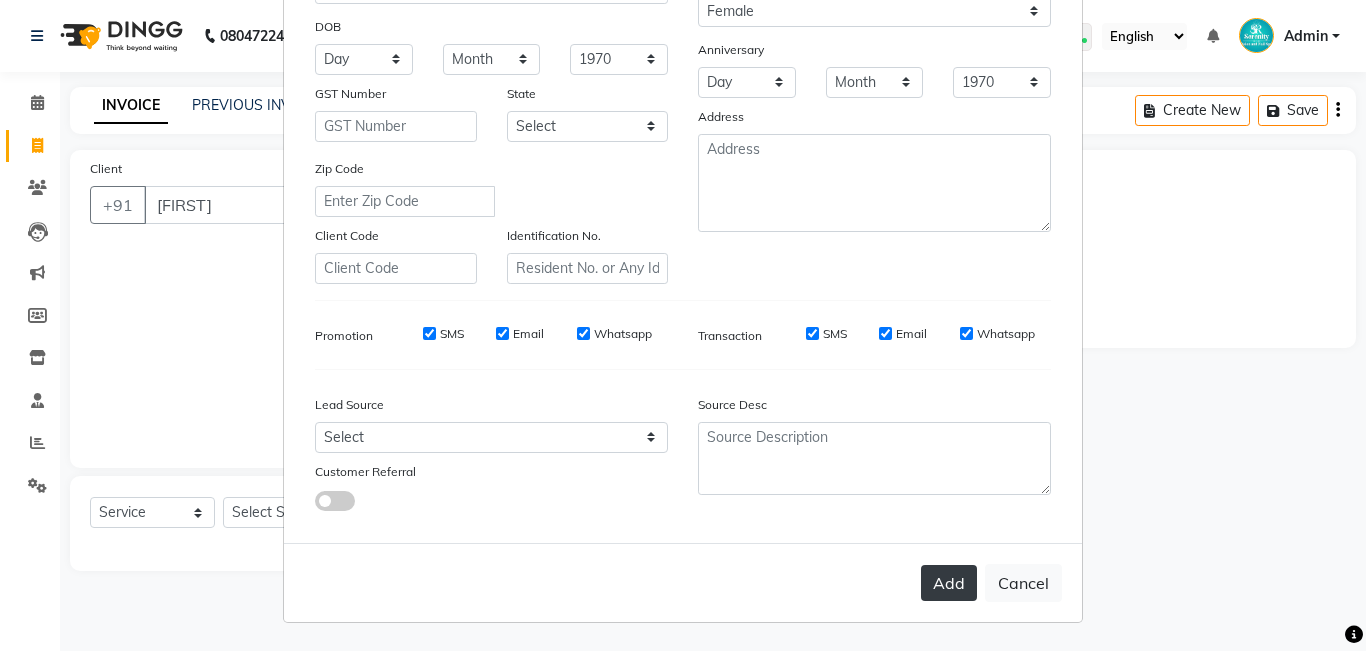 drag, startPoint x: 951, startPoint y: 594, endPoint x: 942, endPoint y: 579, distance: 17.492855 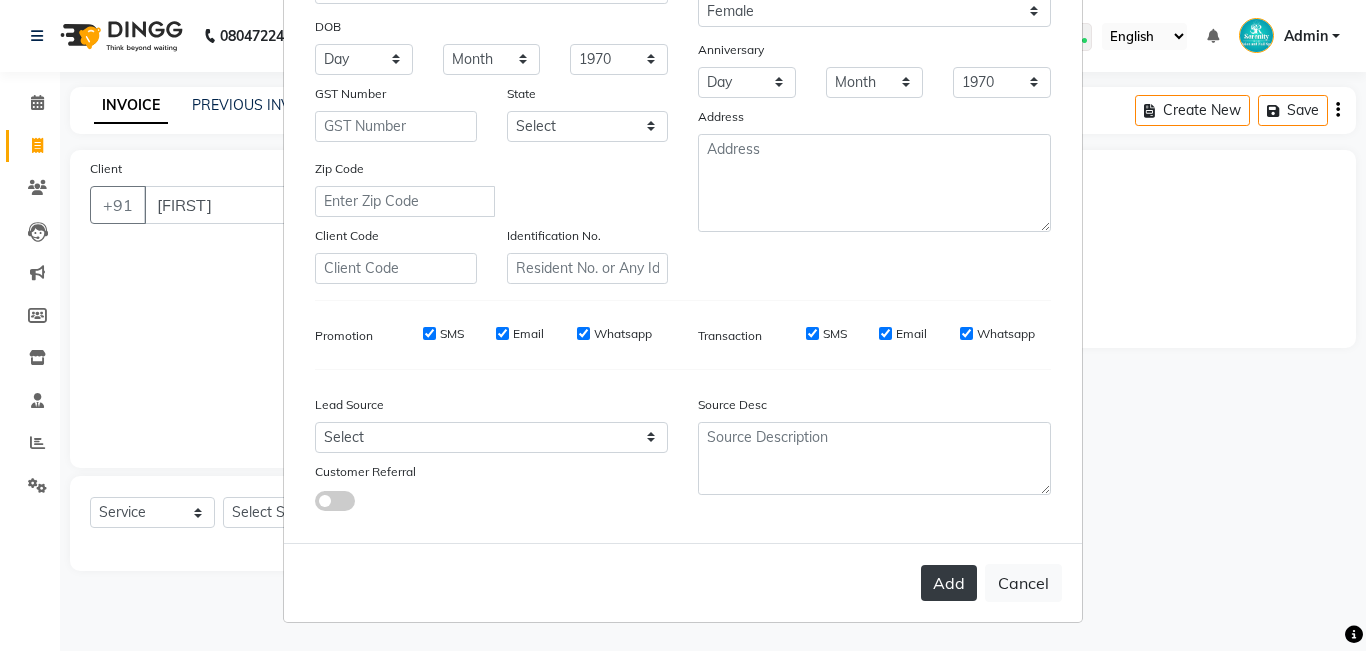 click on "Add" at bounding box center [949, 583] 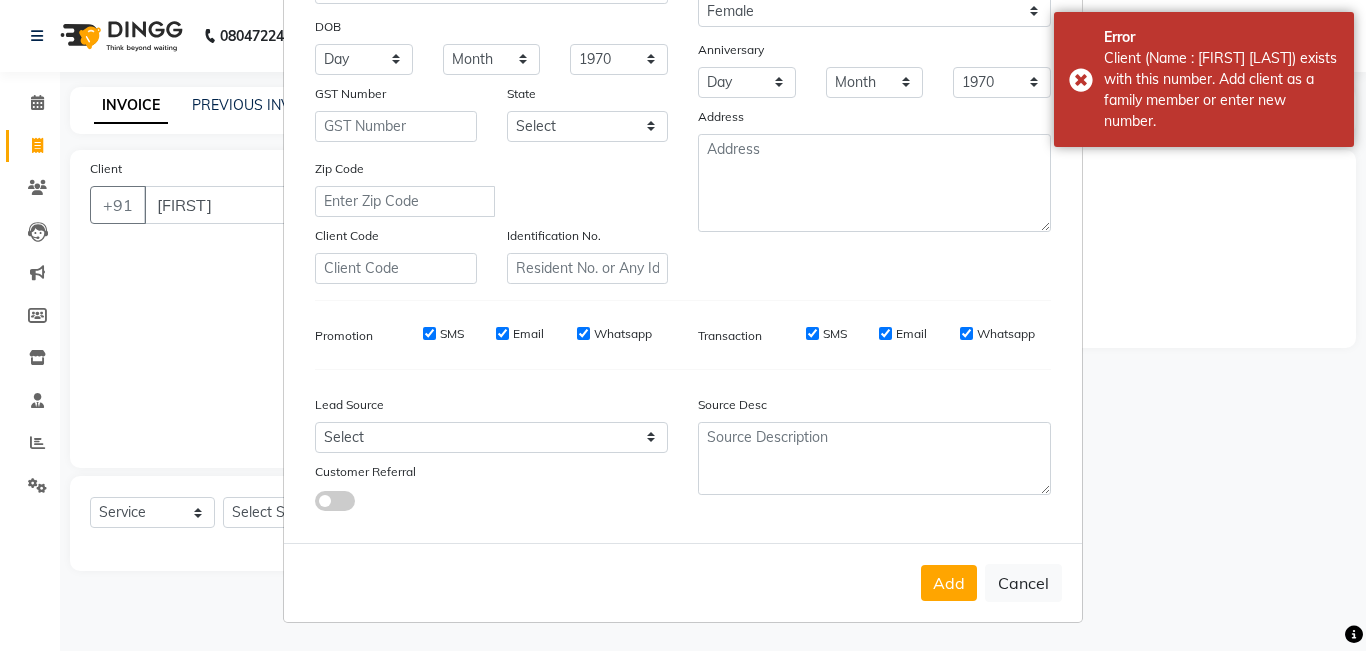 drag, startPoint x: 800, startPoint y: 329, endPoint x: 823, endPoint y: 394, distance: 68.94926 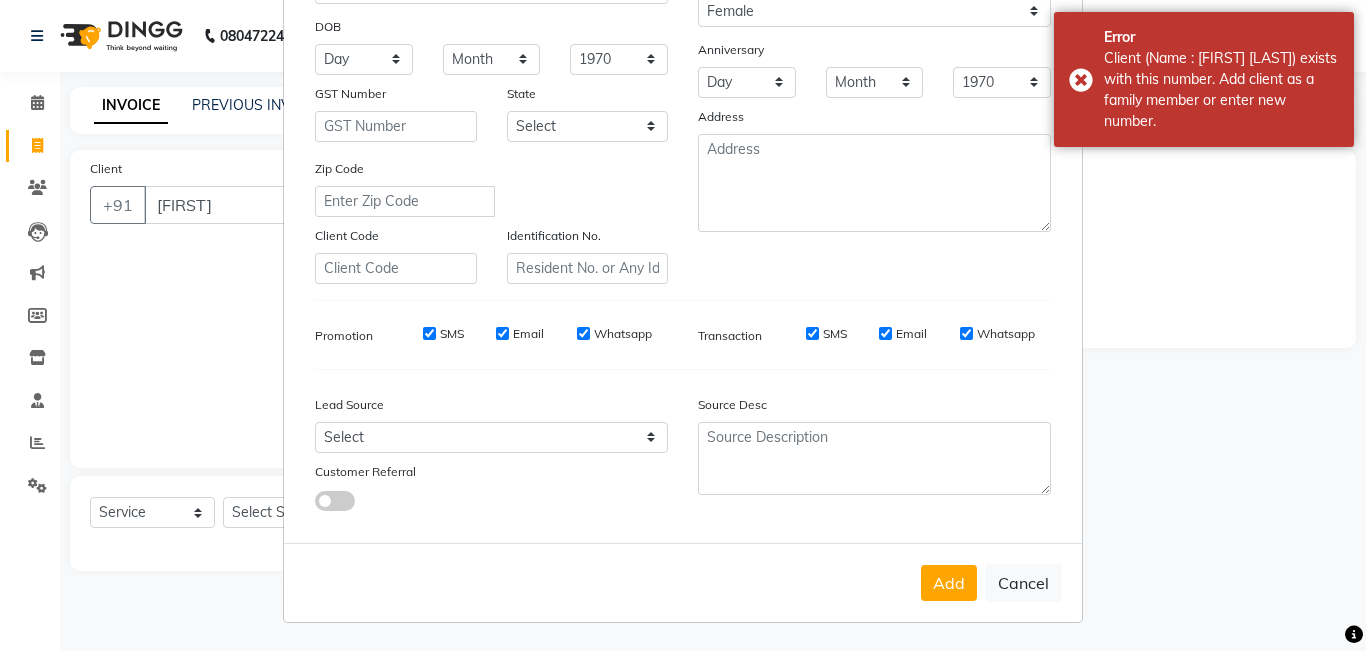 click on "SMS" at bounding box center (812, 333) 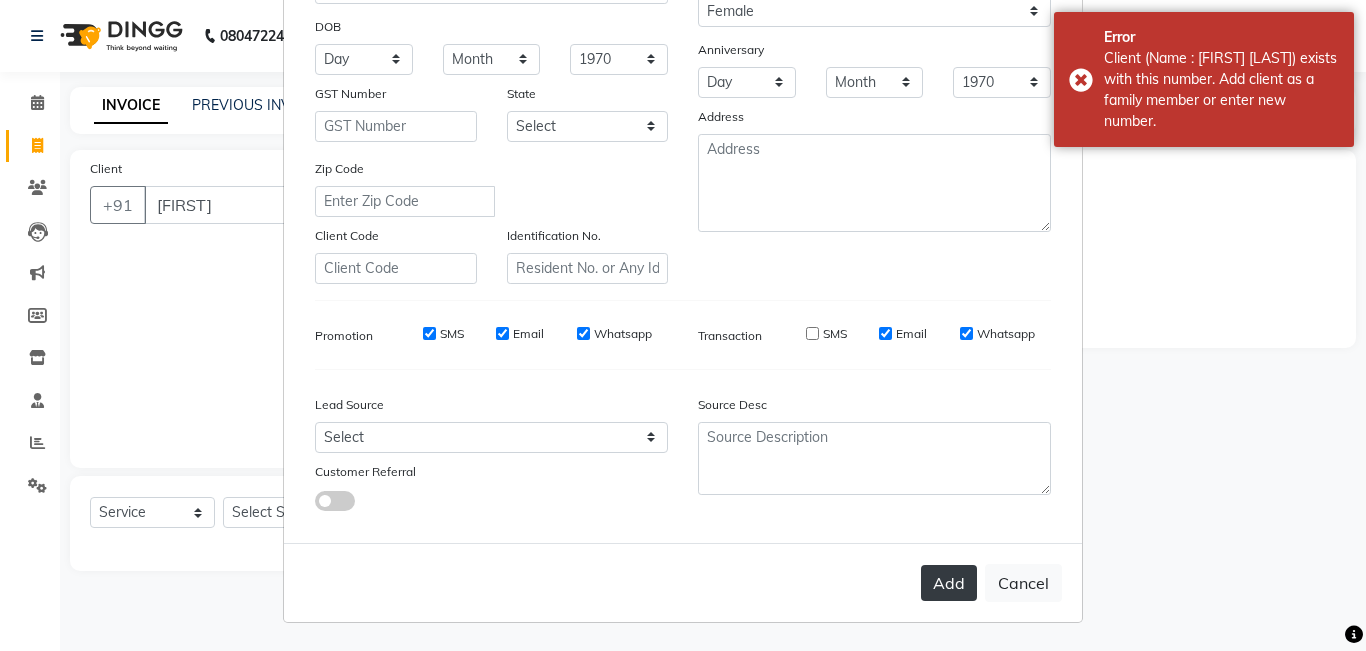 click on "Add" at bounding box center [949, 583] 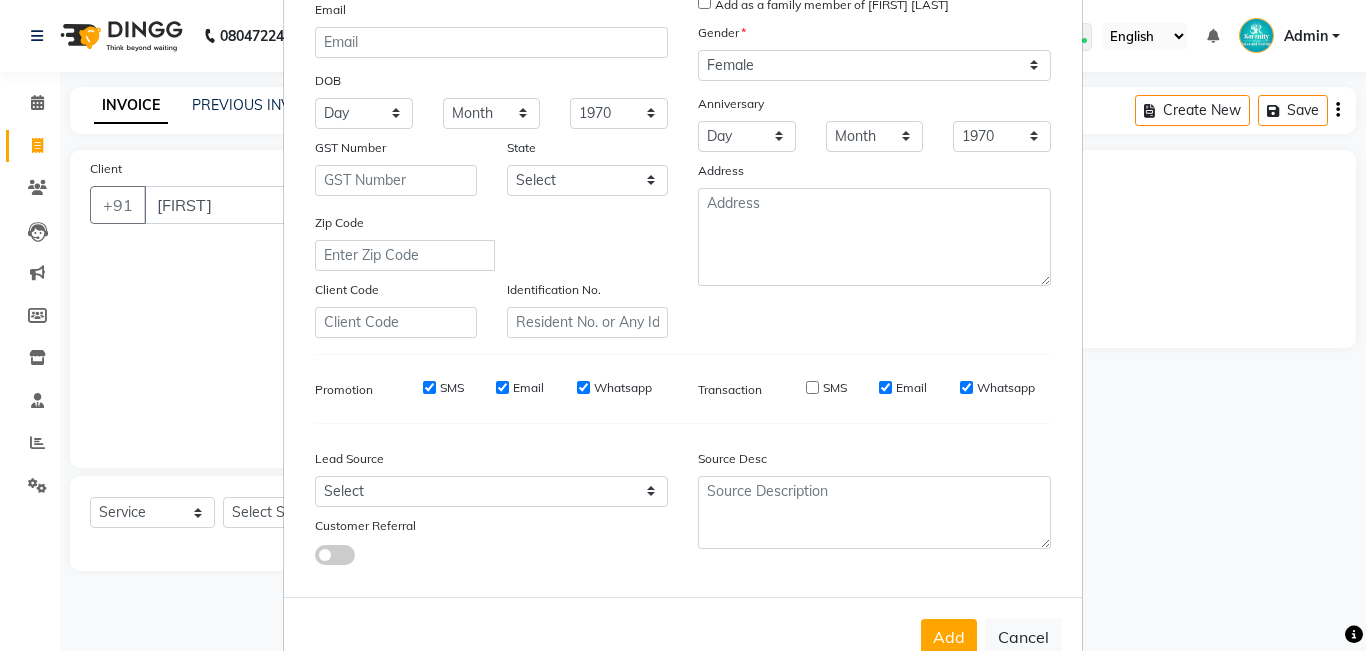 scroll, scrollTop: 272, scrollLeft: 0, axis: vertical 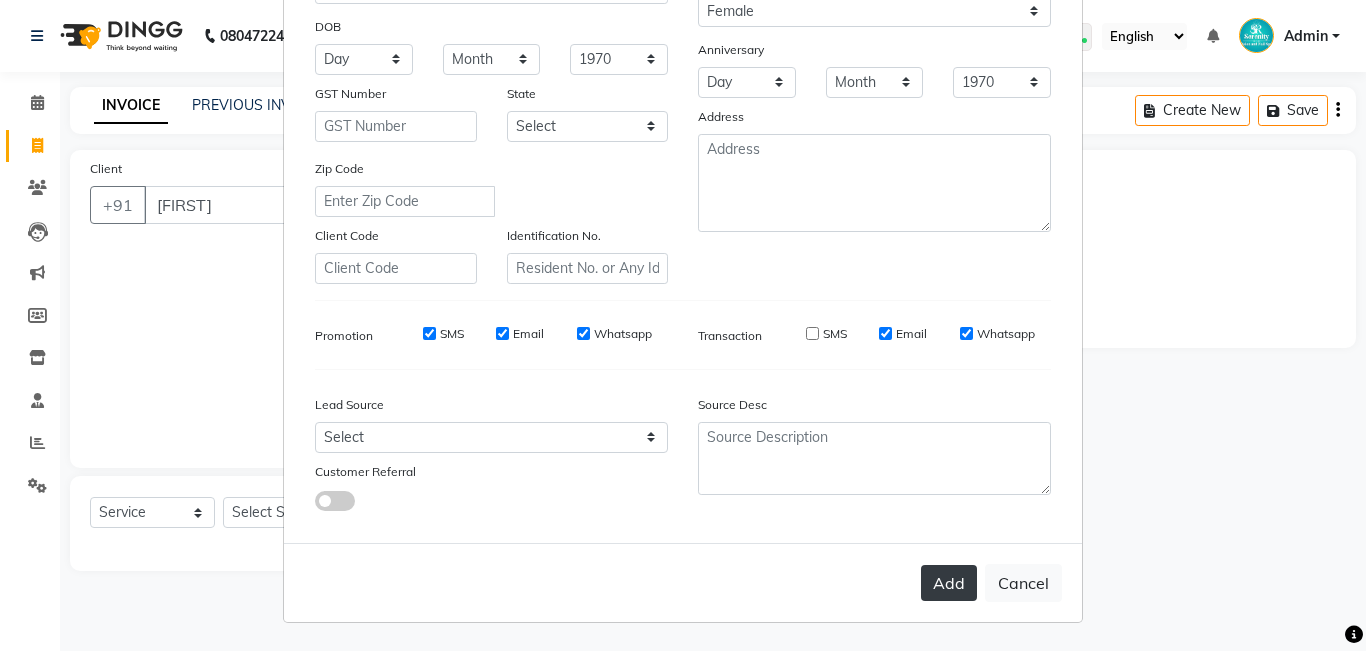 click on "Add" at bounding box center (949, 583) 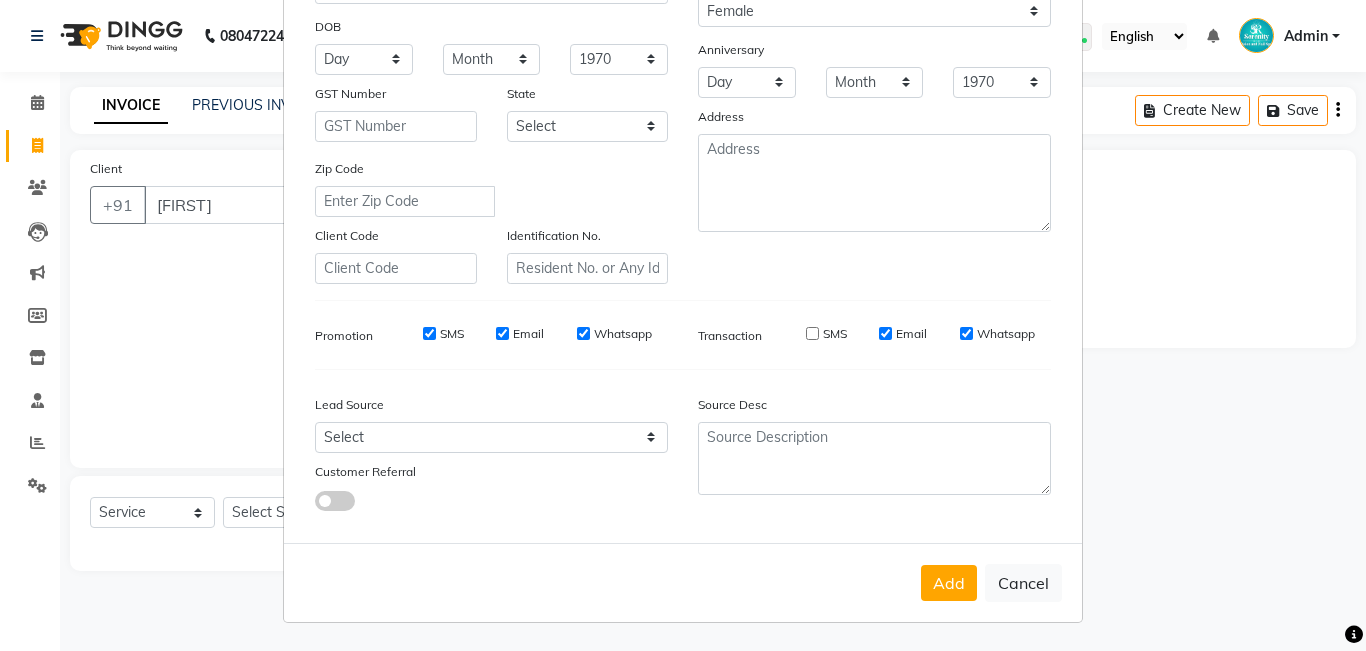 click on "Add Client Generate Dummy Number Name [FIRST] Email DOB Day 01 02 03 04 05 06 07 08 09 10 11 12 13 14 15 16 17 18 19 20 21 22 23 24 25 26 27 28 29 30 31 Month January February March April May June July August September October November December 1940 1941 1942 1943 1944 1945 1946 1947 1948 1949 1950 1951 1952 1953 1954 1955 1956 1957 1958 1959 1960 1961 1962 1963 1964 1965 1966 1967 1968 1969 1970 1971 1972 1973 1974 1975 1976 1977 1978 1979 1980 1981 1982 1983 1984 1985 1986 1987 1988 1989 1990 1991 1992 1993 1994 1995 1996 1997 1998 1999 2000 2001 2002 2003 2004 2005 2006 2007 2008 2009 2010 2011 2012 2013 2014 2015 2016 2017 2018 2019 2020 2021 2022 2023 2024 GST Number State Select Andaman and Nicobar Islands Andhra Pradesh Arunachal Pradesh Assam Bihar Chandigarh Chhattisgarh Dadra and Nagar Haveli Daman and Diu Delhi Goa Gujarat Haryana Himachal Pradesh Jammu and Kashmir Jharkhand Karnataka Kerala Lakshadweep Madhya Pradesh Maharashtra Manipur Meghalaya Mizoram Nagaland Odisha Pondicherry Punjab Sikkim" at bounding box center [683, 325] 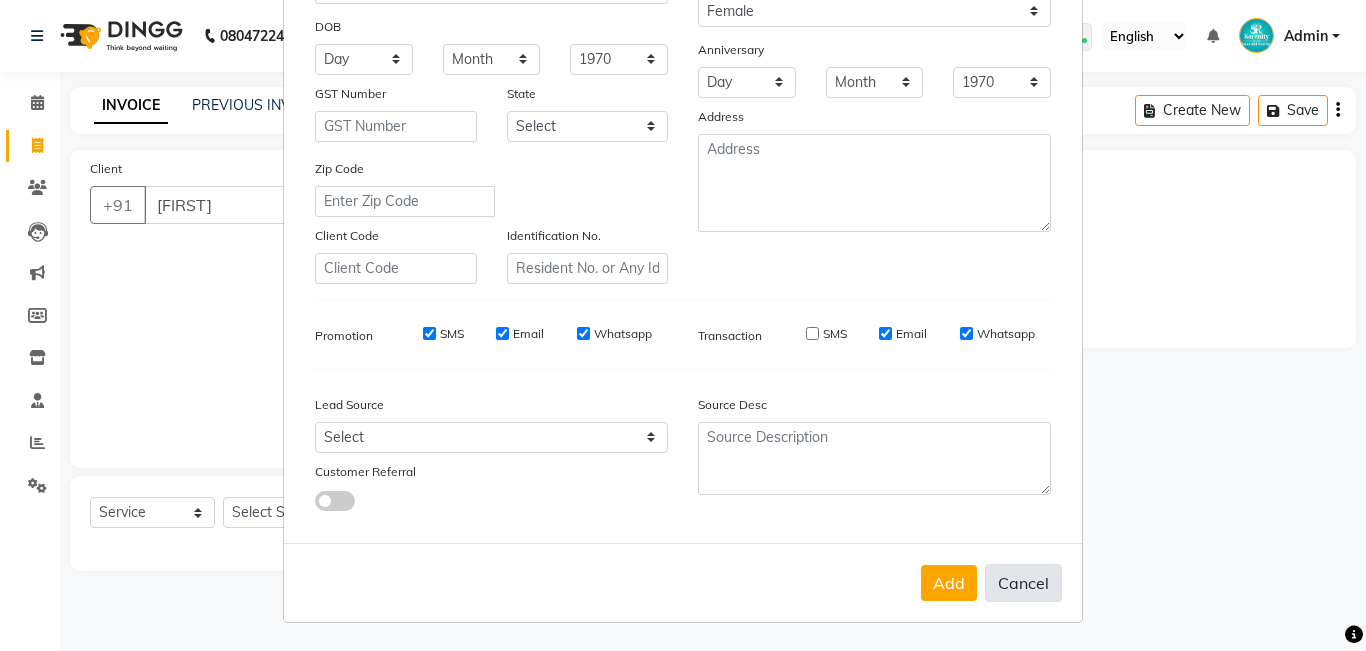 click on "Cancel" at bounding box center [1023, 583] 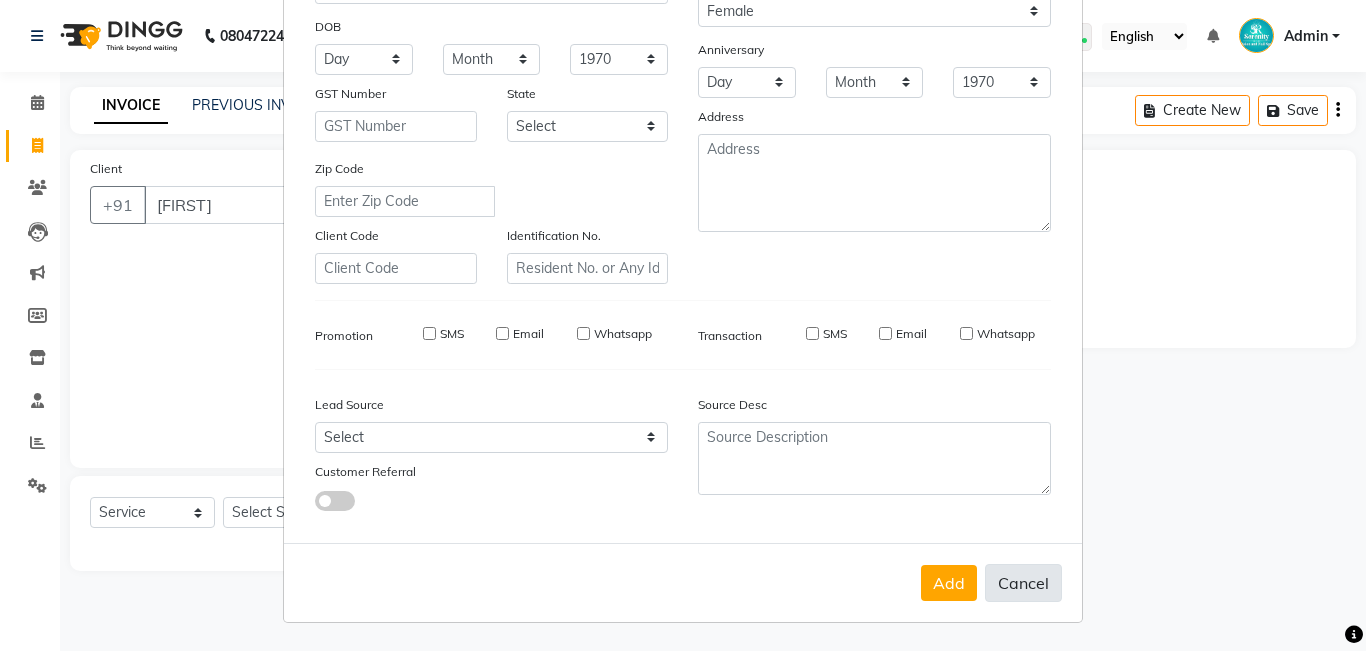 type 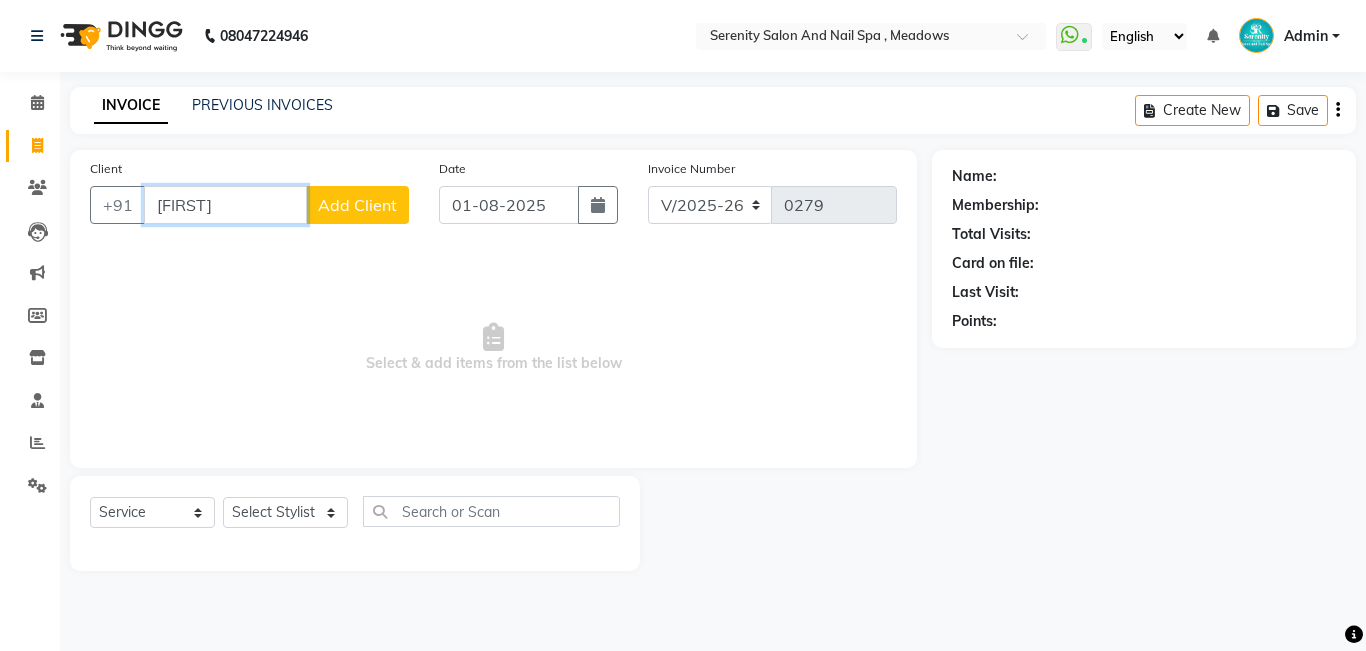 click on "[FIRST]" at bounding box center [225, 205] 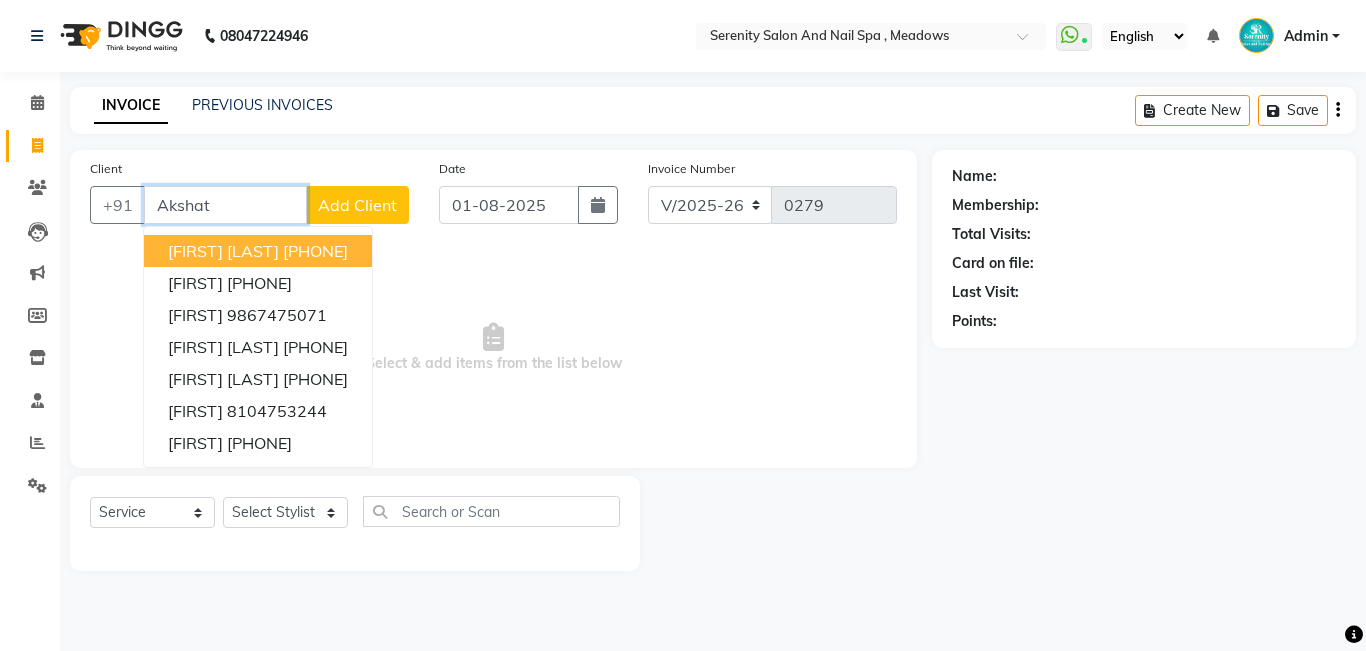 click on "Akshat" at bounding box center [225, 205] 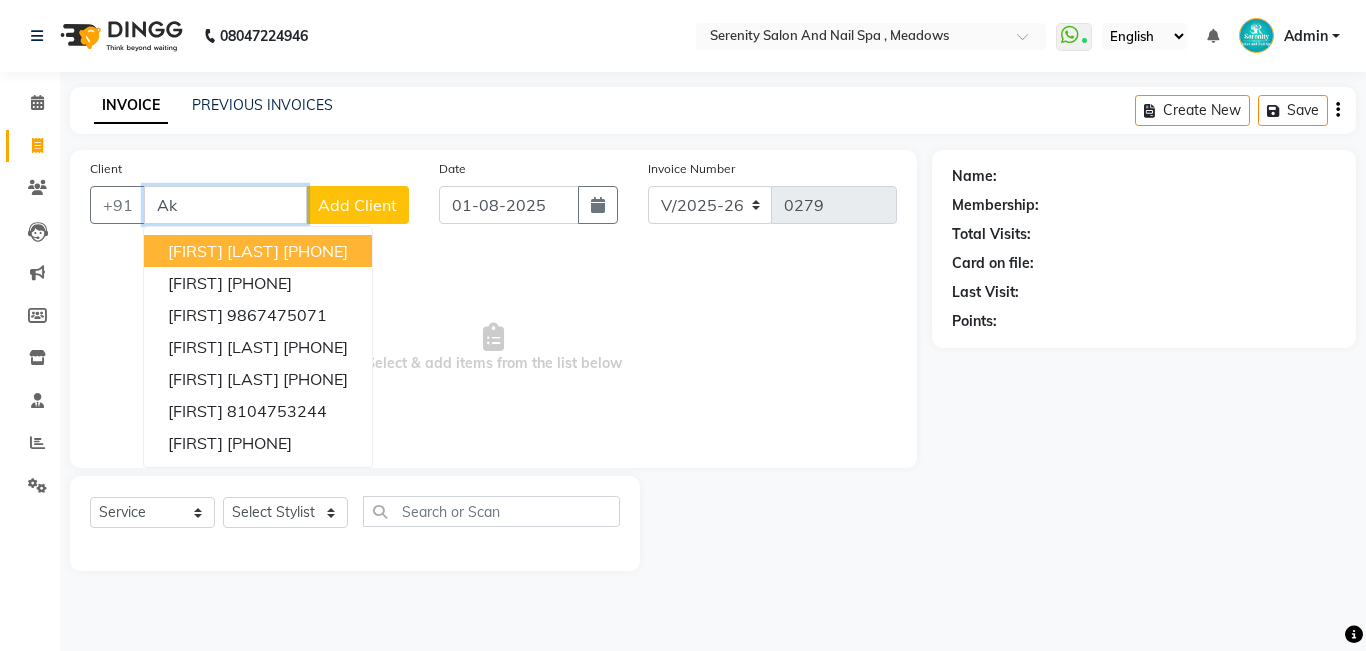 type on "A" 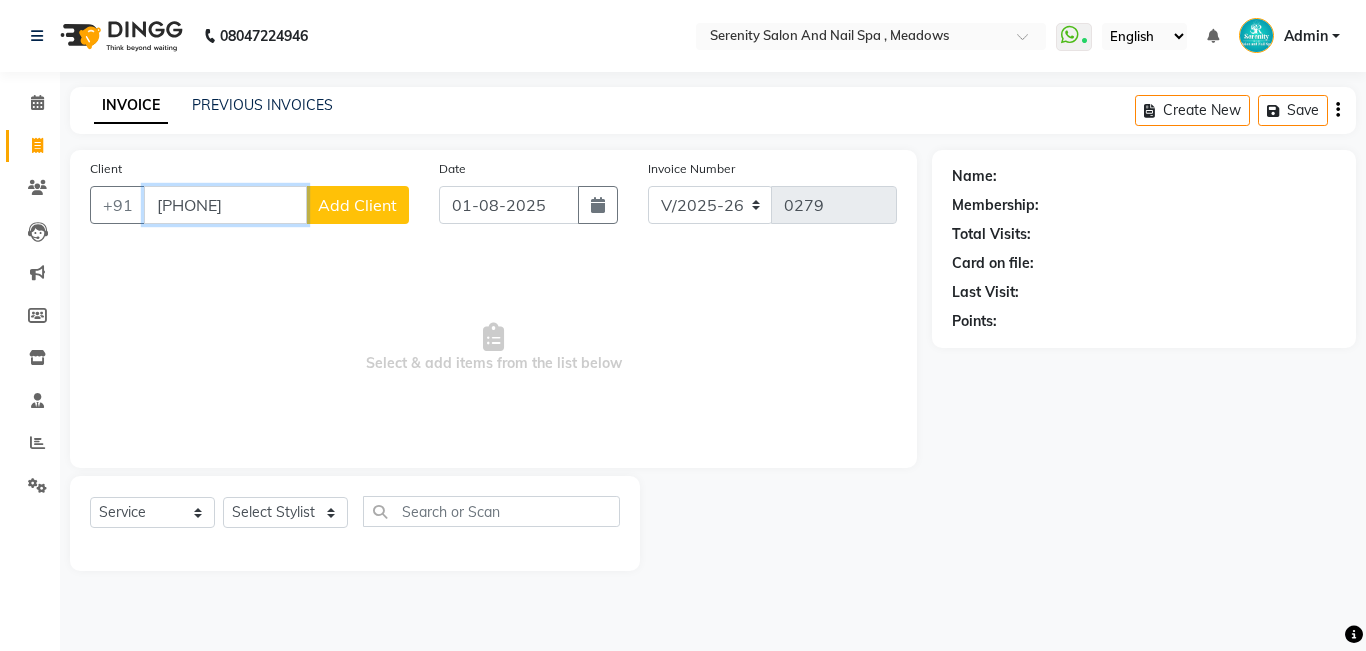 type on "[PHONE]" 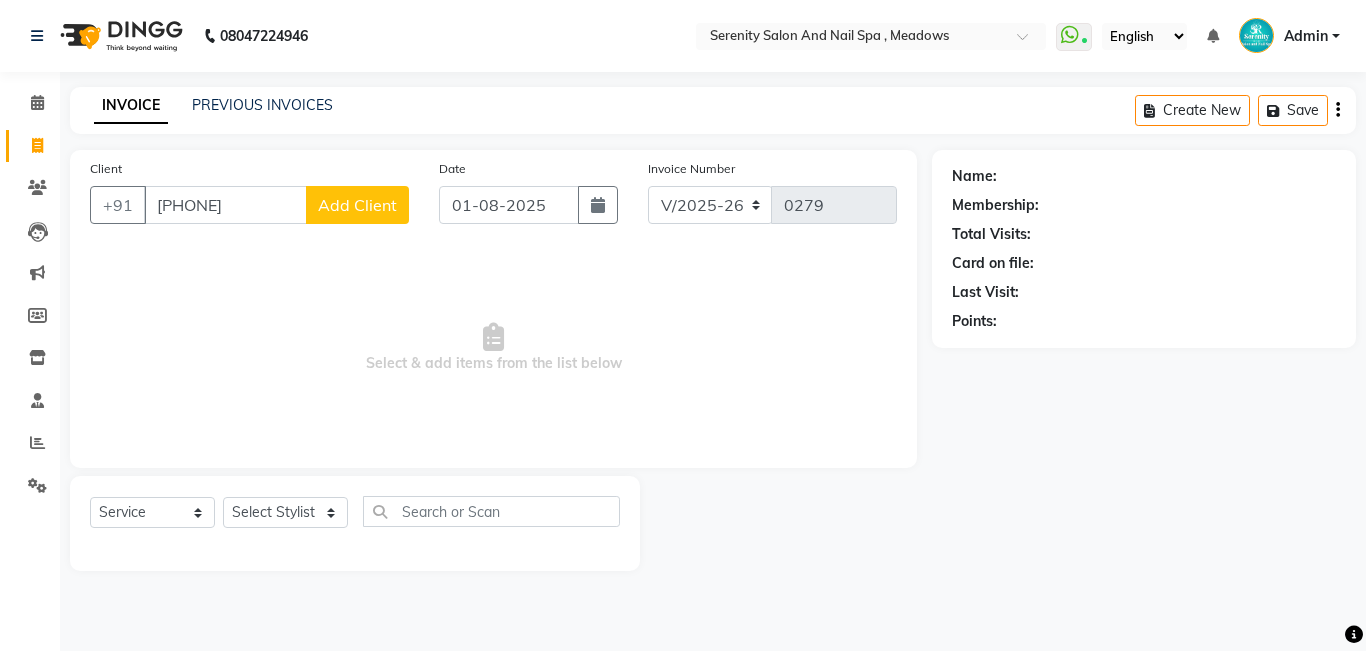 click on "Add Client" 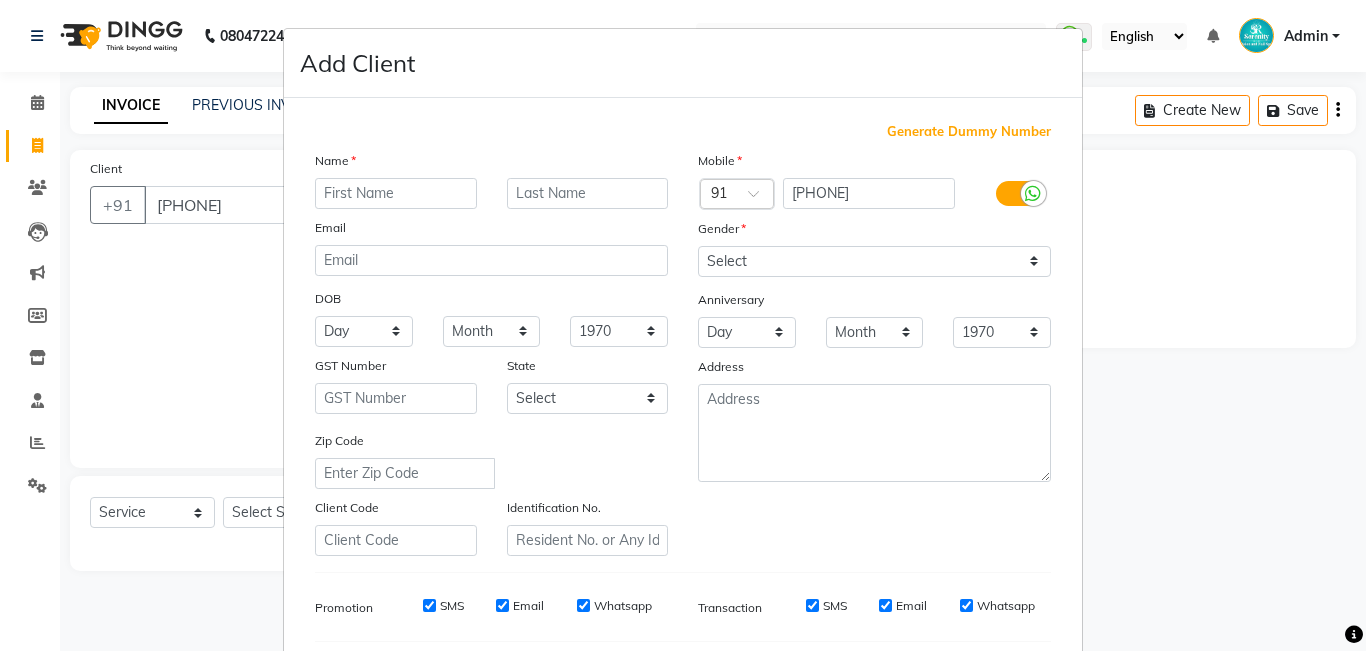 click at bounding box center (396, 193) 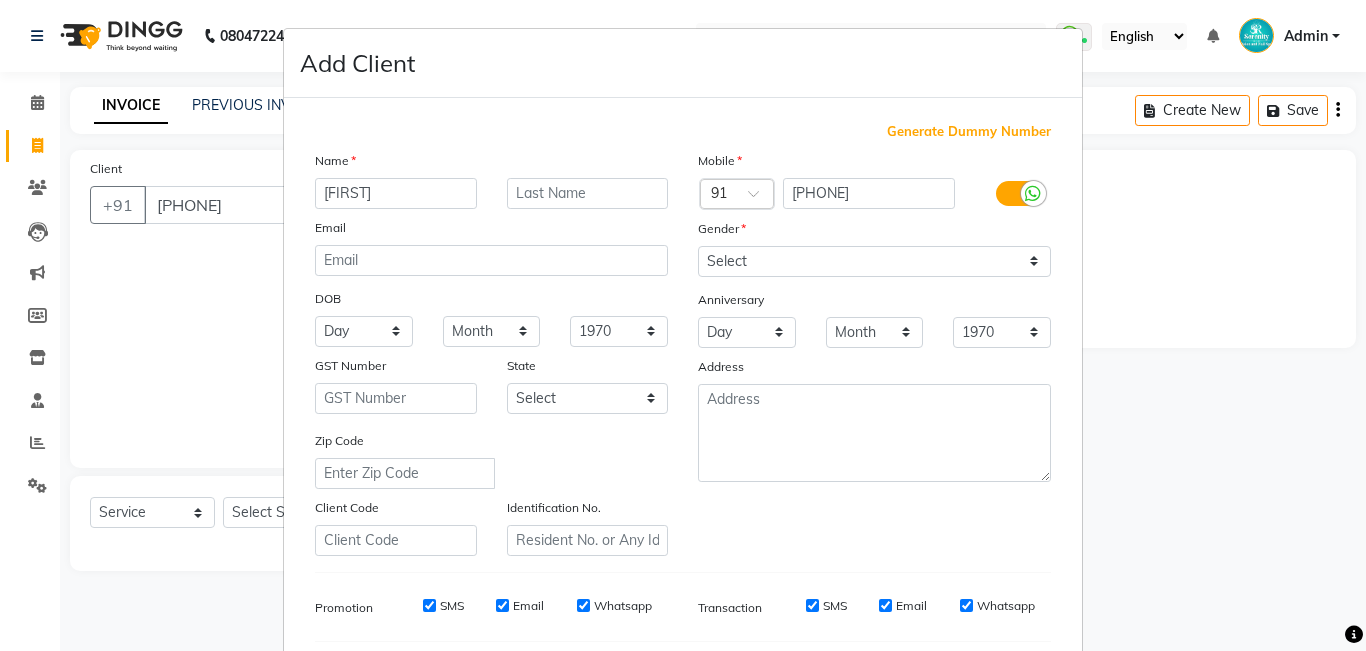 type on "[FIRST]" 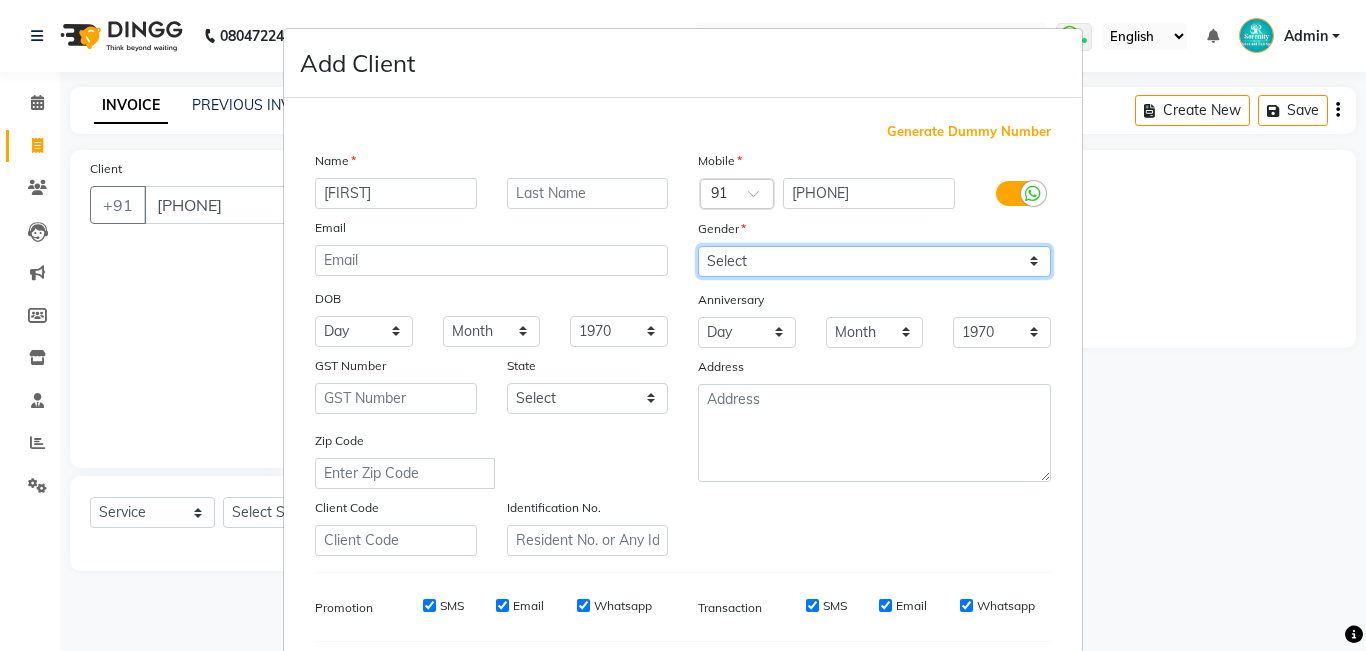 click on "Select Male Female Other Prefer Not To Say" at bounding box center [874, 261] 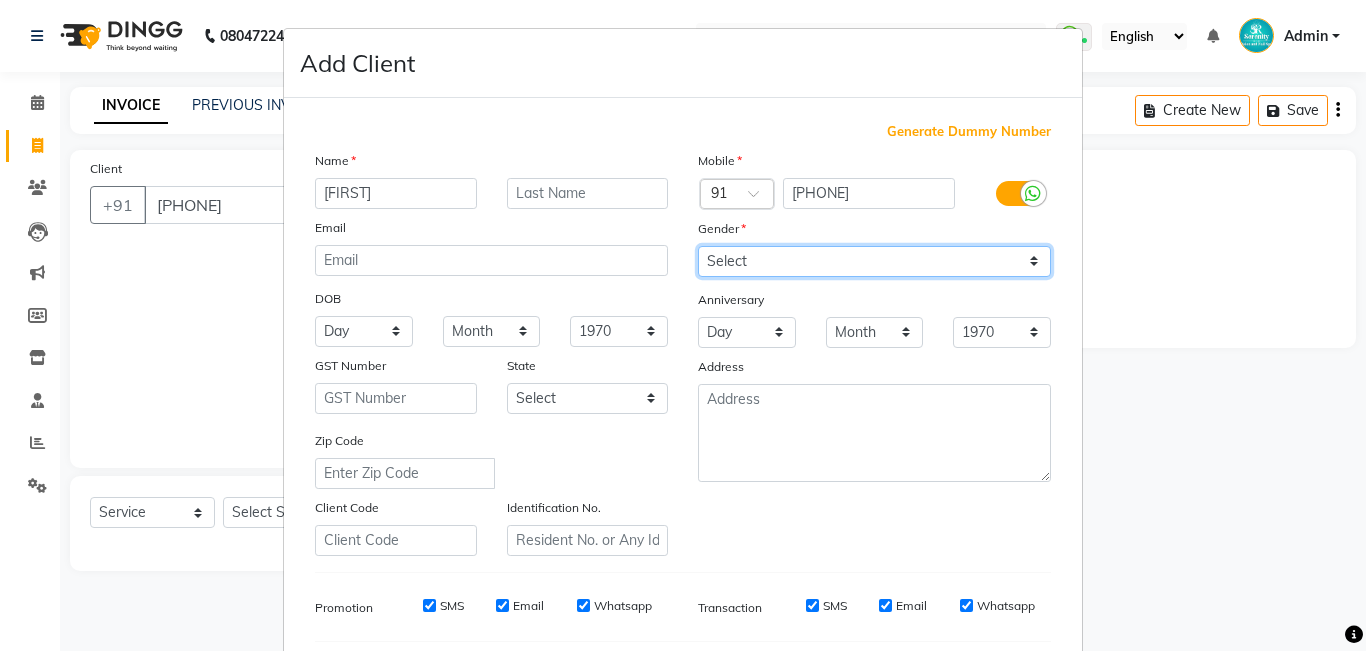 select on "female" 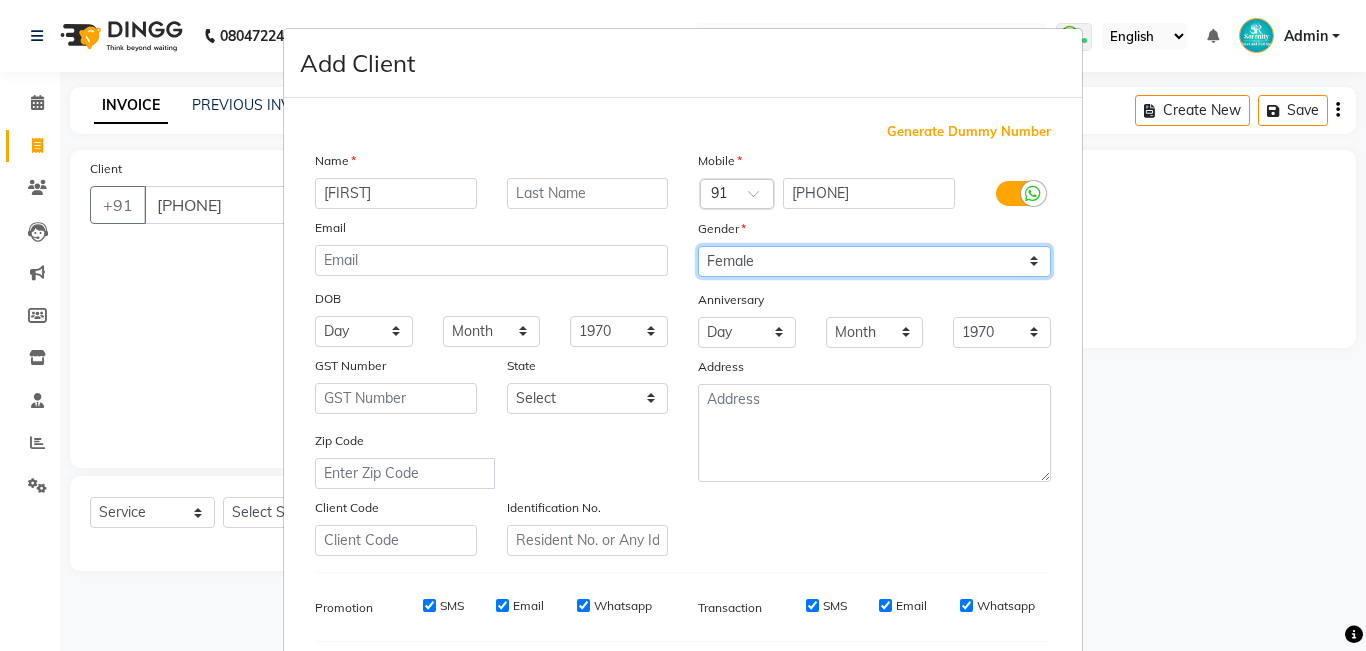 click on "Select Male Female Other Prefer Not To Say" at bounding box center [874, 261] 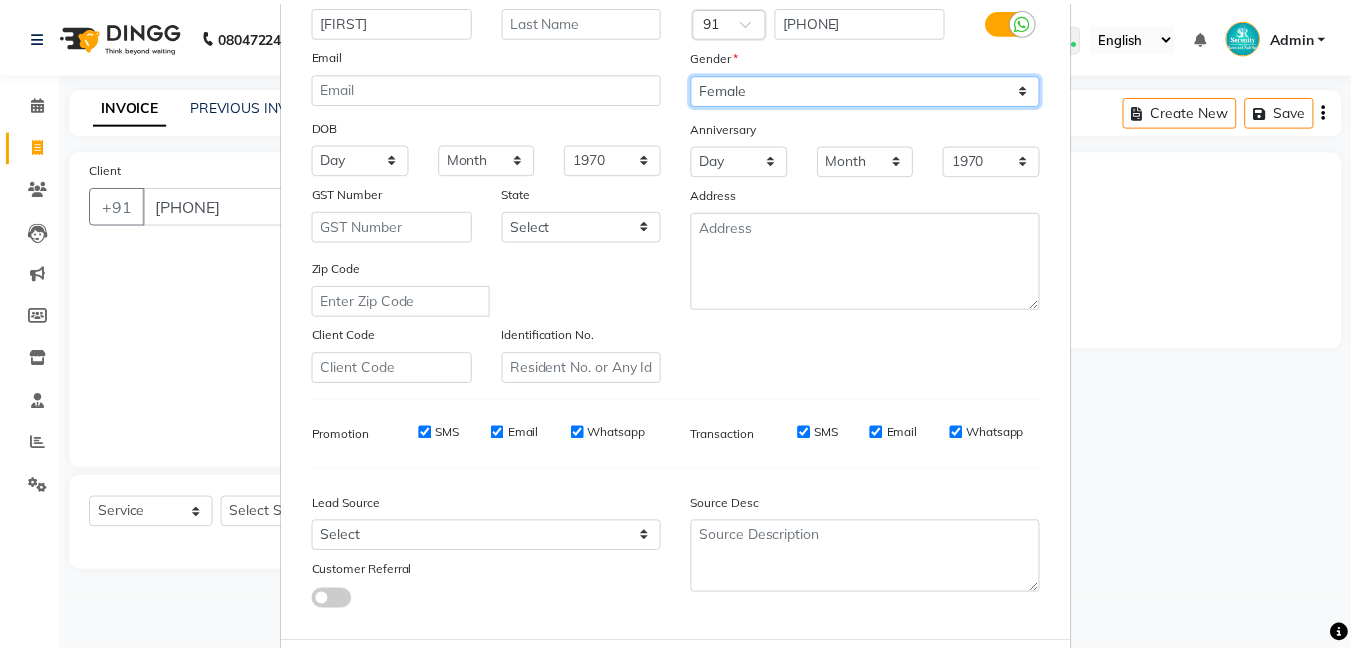 scroll, scrollTop: 272, scrollLeft: 0, axis: vertical 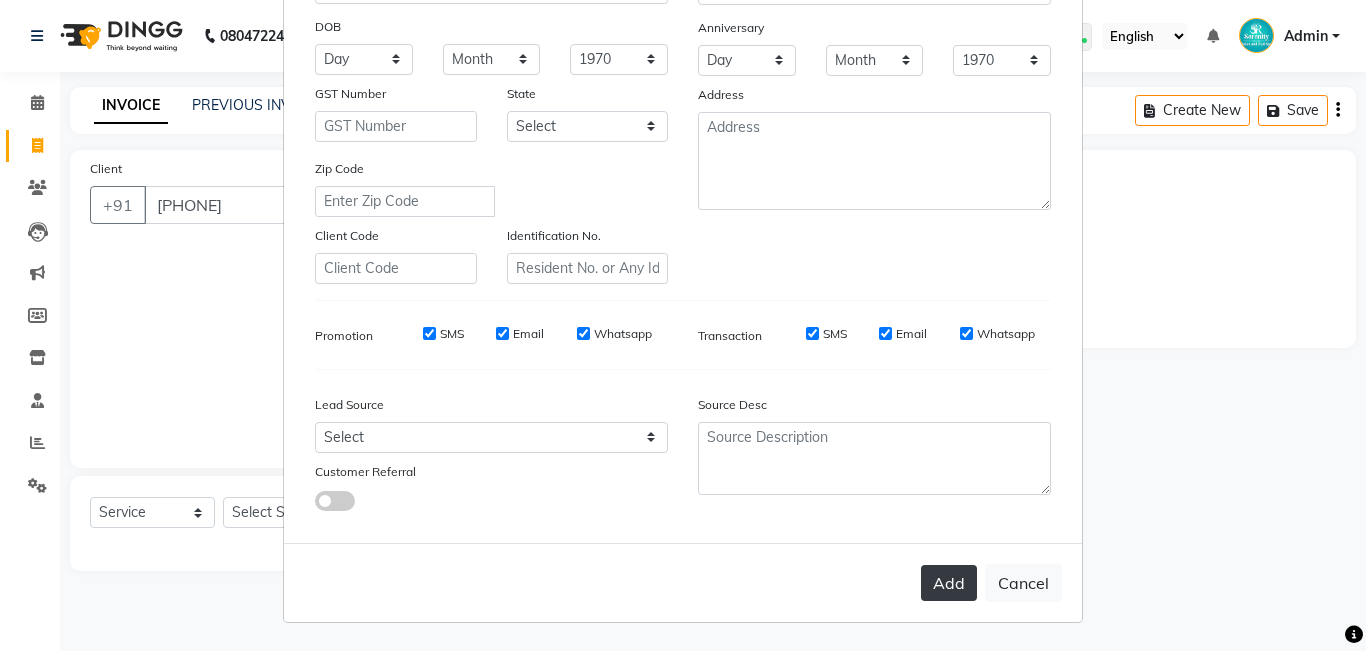 click on "Add" at bounding box center [949, 583] 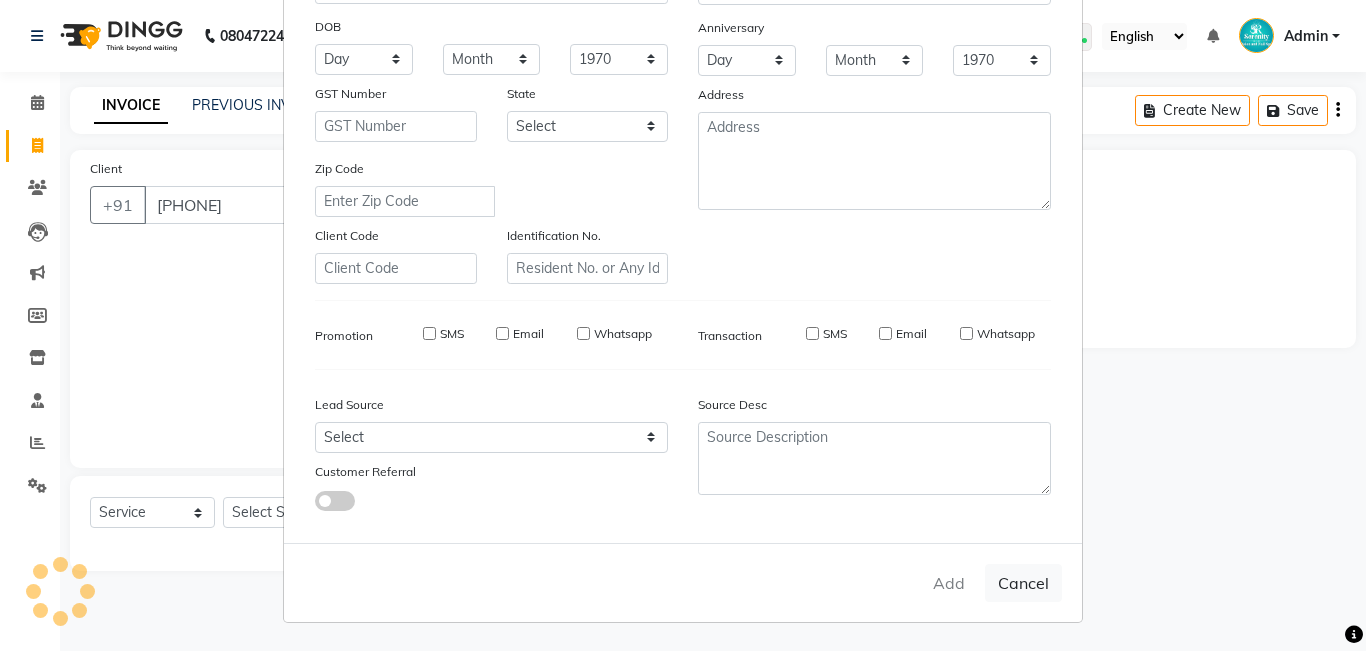 type 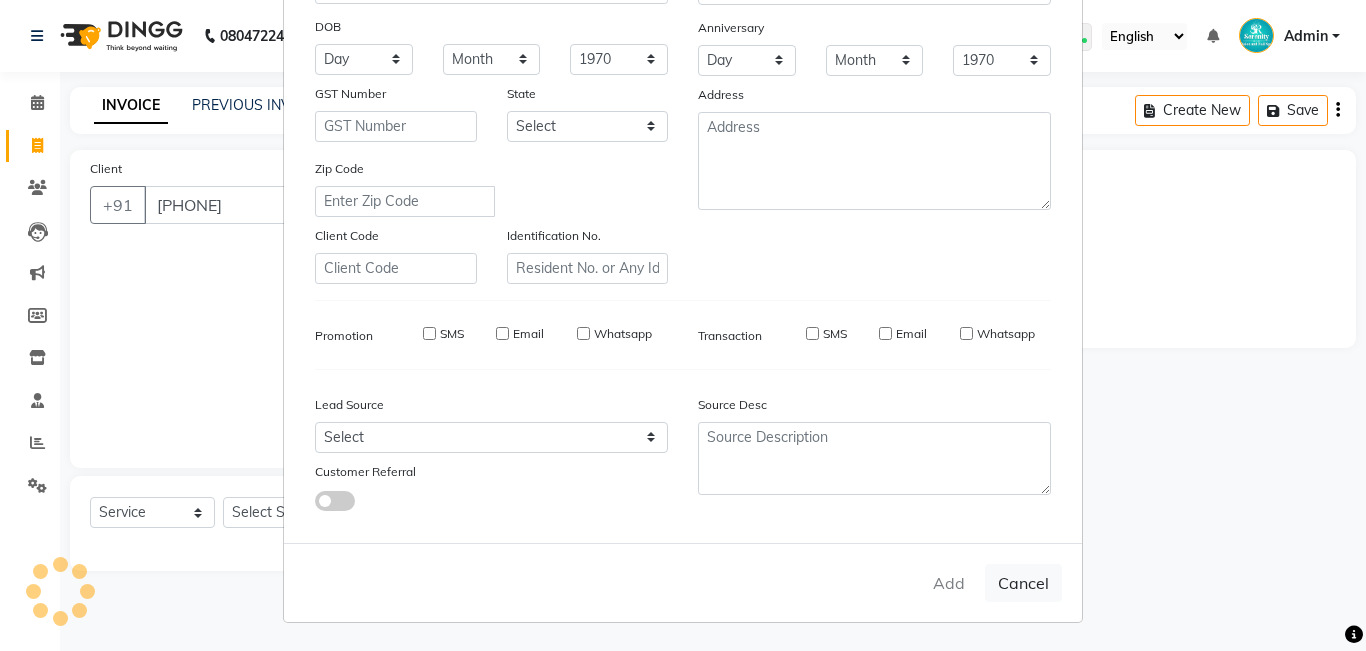 select 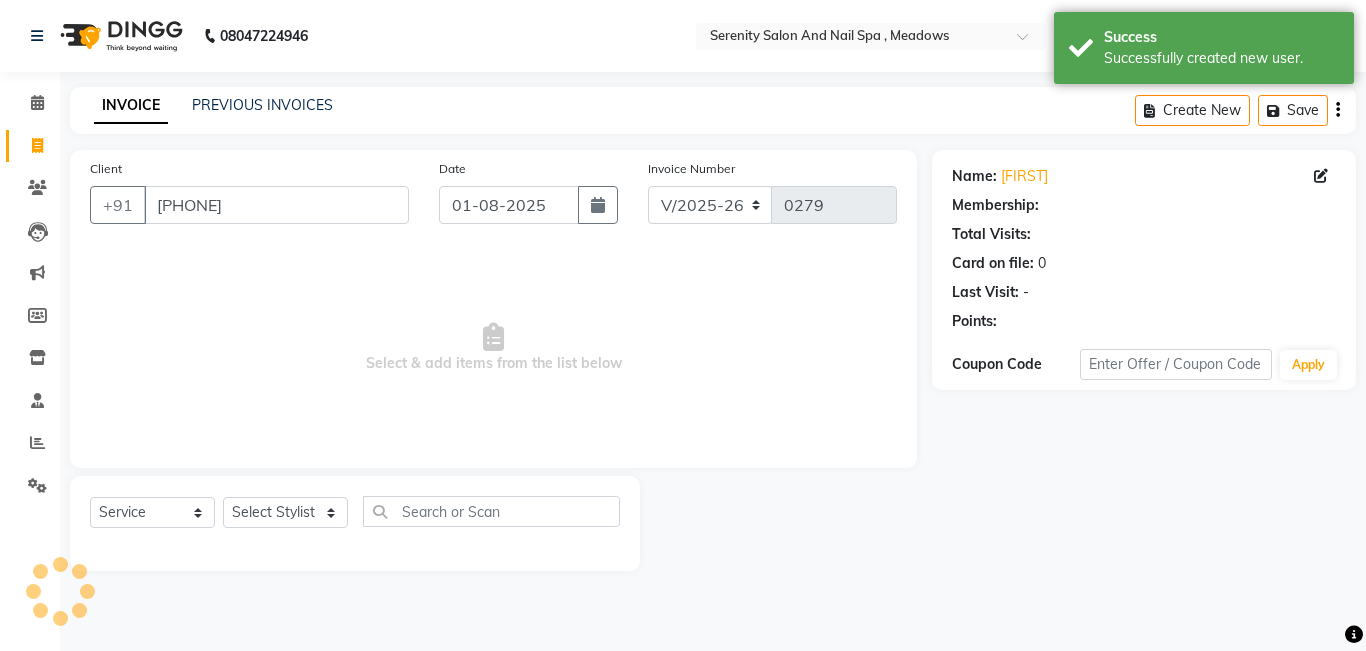 select on "1: Object" 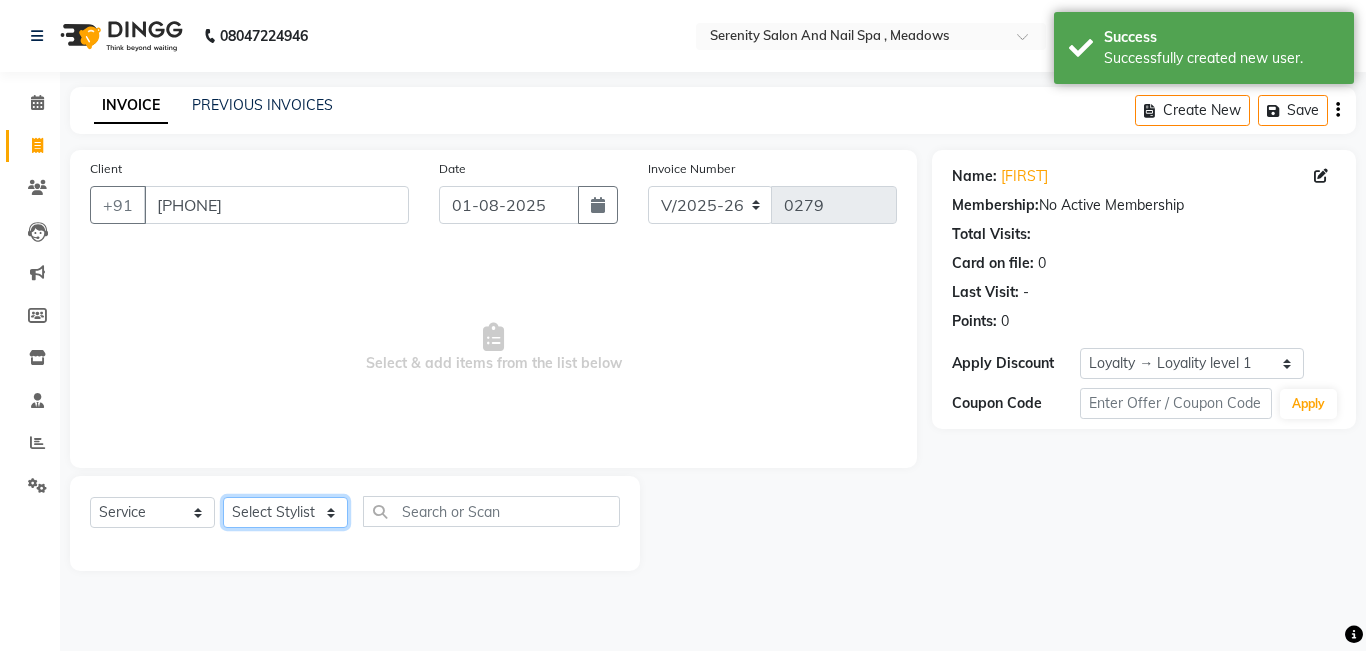 click on "Select Stylist [FIRST] [LAST] [FIRST] [LAST]" 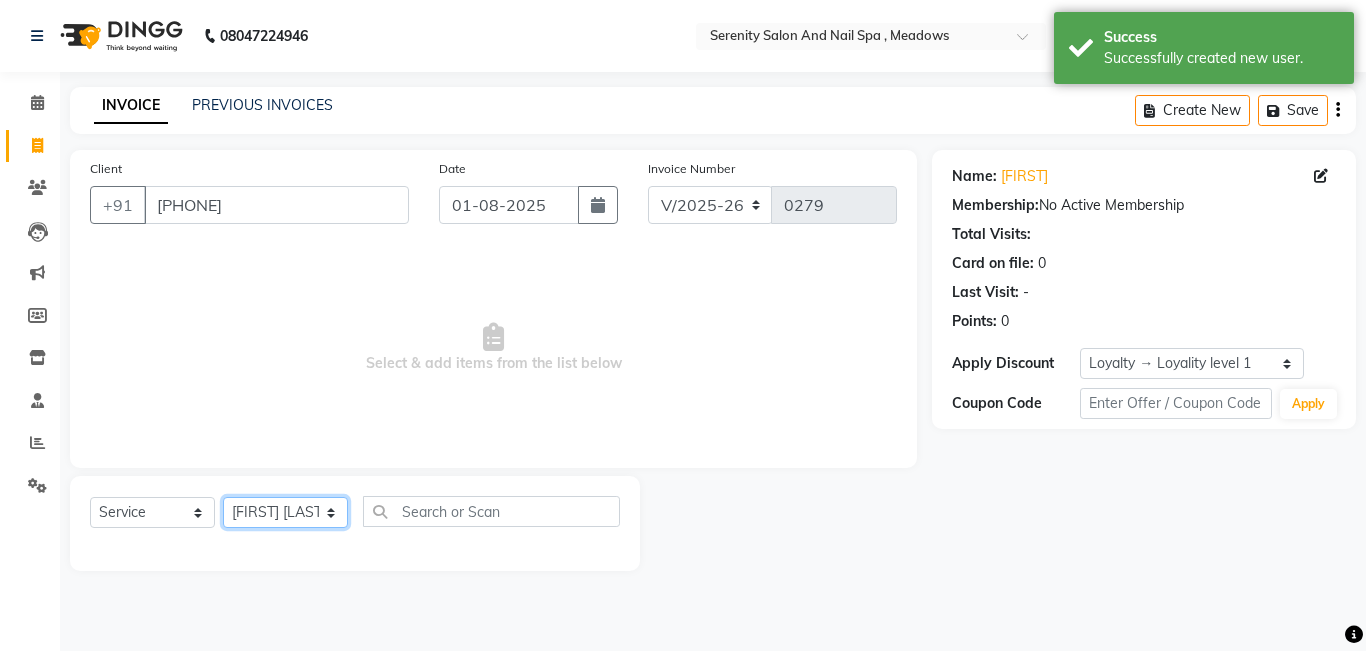 click on "Select Stylist [FIRST] [LAST] [FIRST] [LAST]" 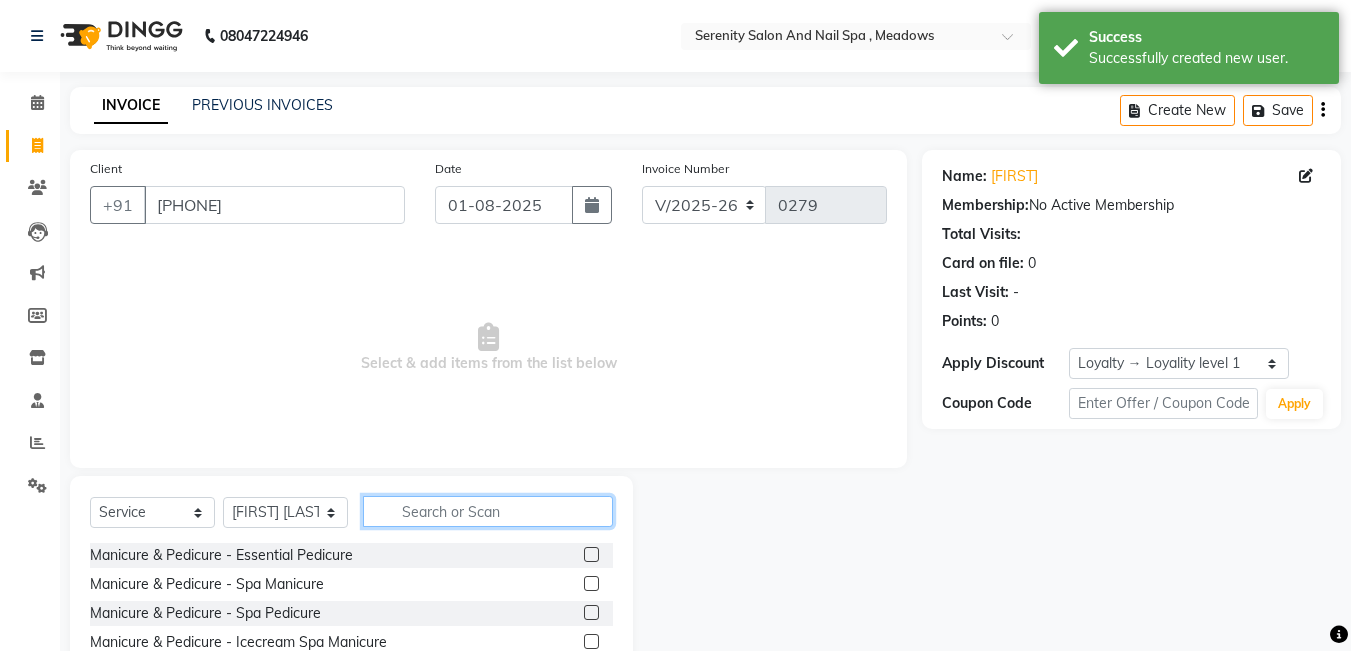 click 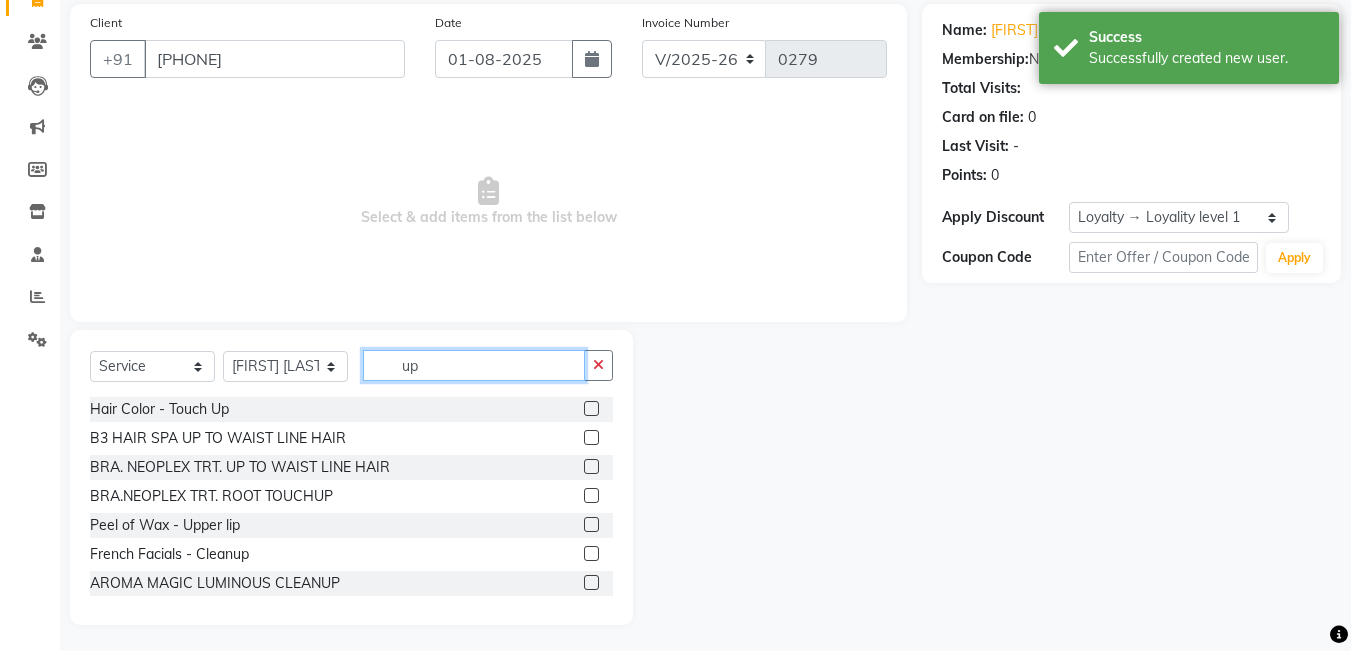 scroll, scrollTop: 150, scrollLeft: 0, axis: vertical 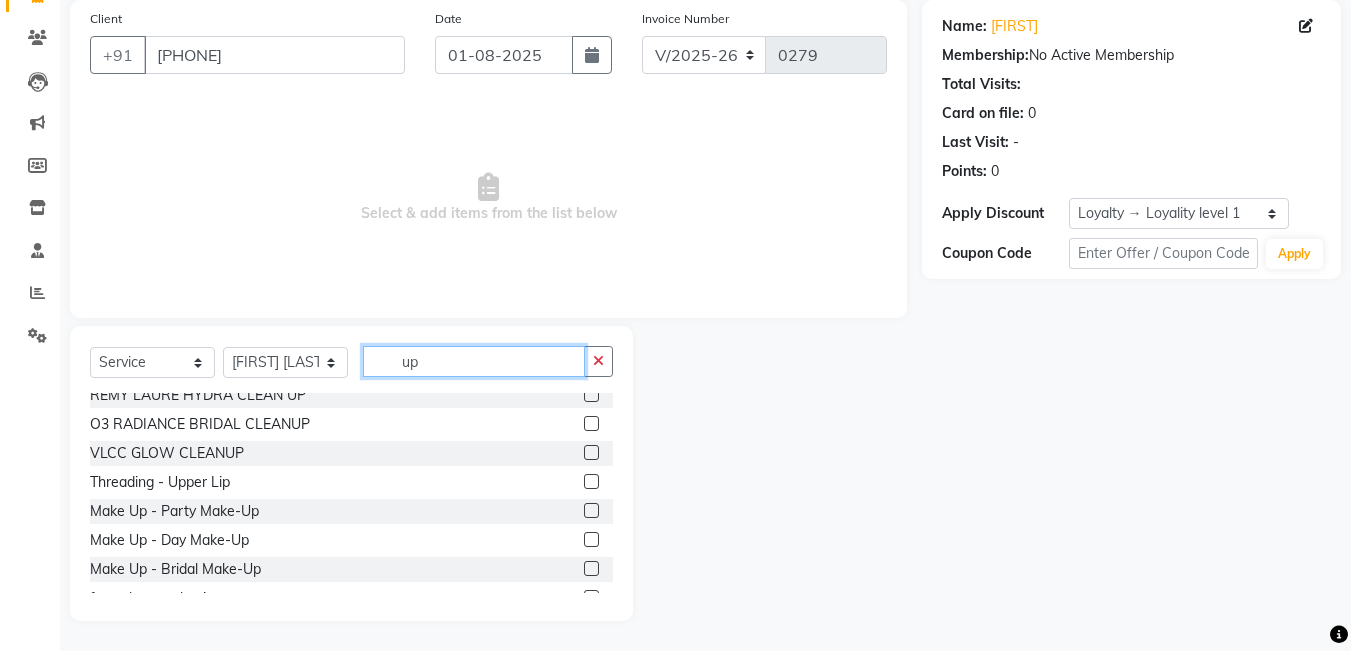 type on "up" 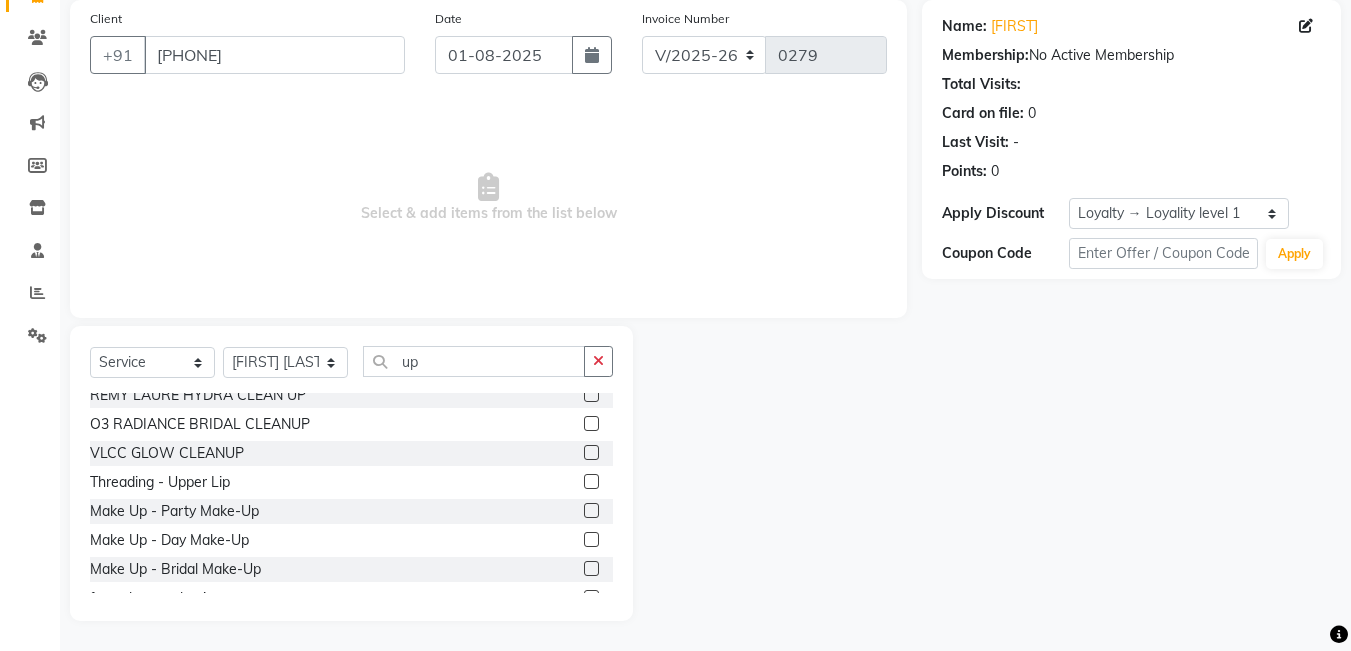 click 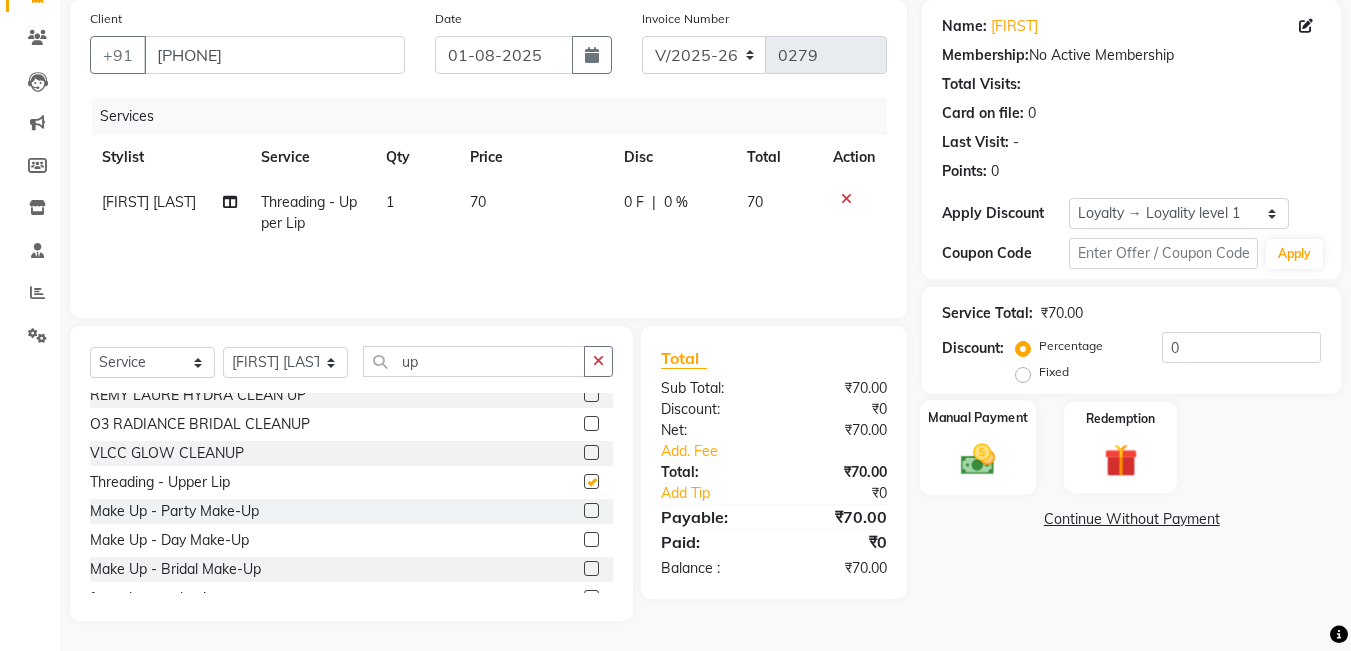 checkbox on "false" 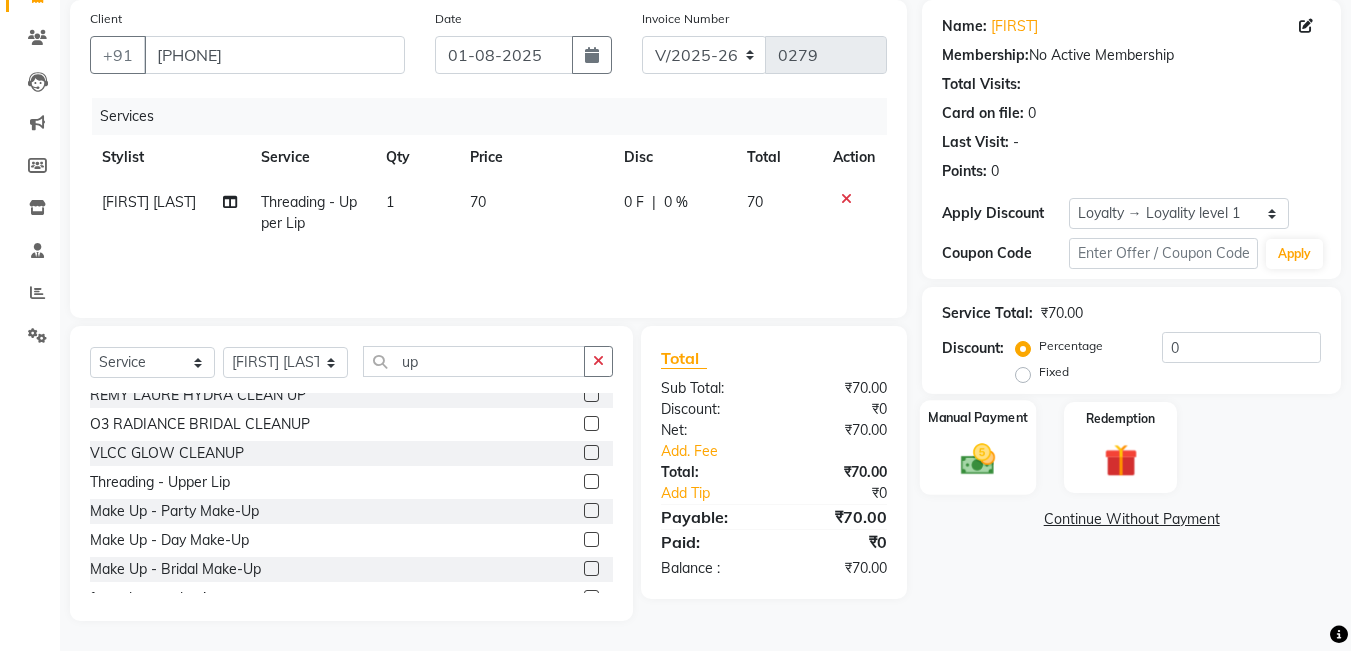 click on "Manual Payment" 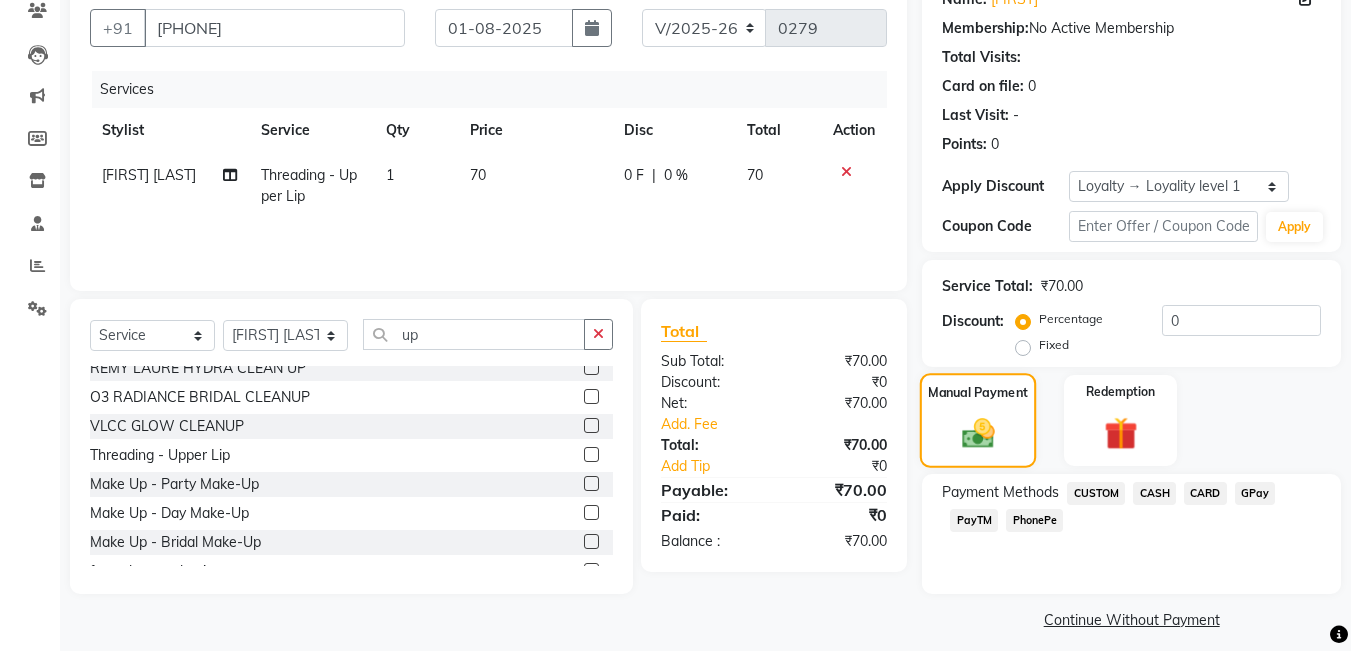 scroll, scrollTop: 191, scrollLeft: 0, axis: vertical 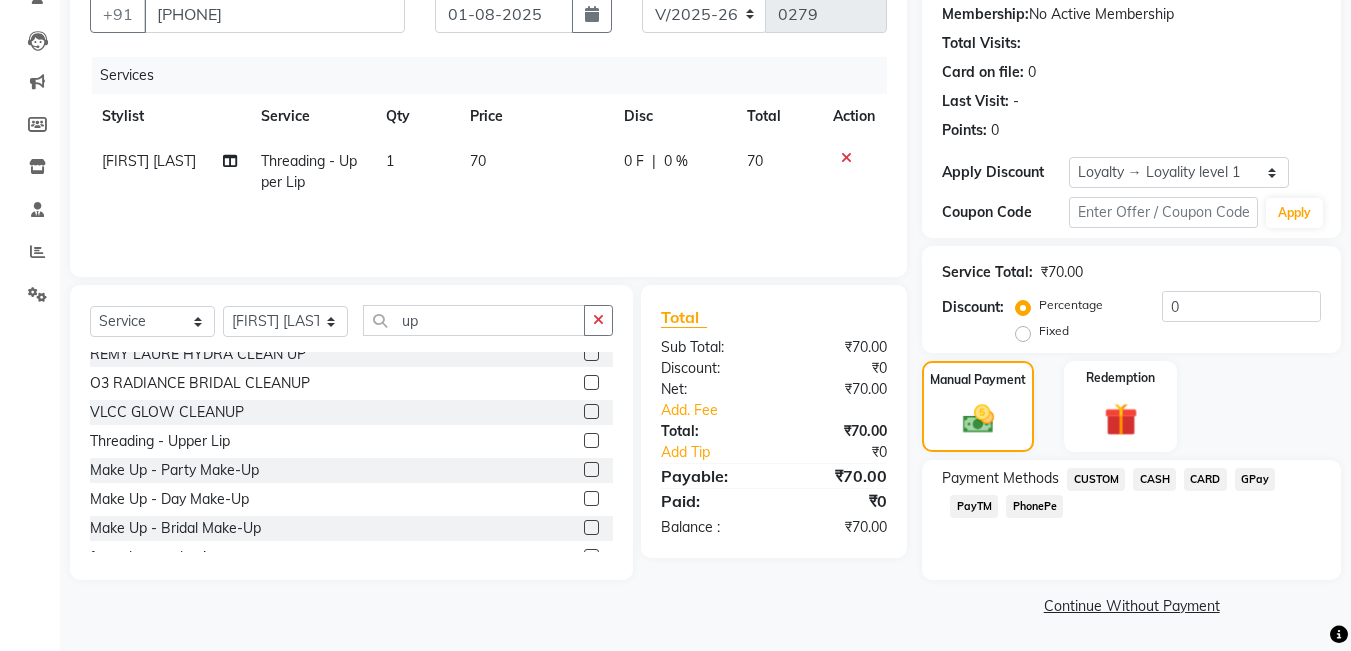 click on "GPay" 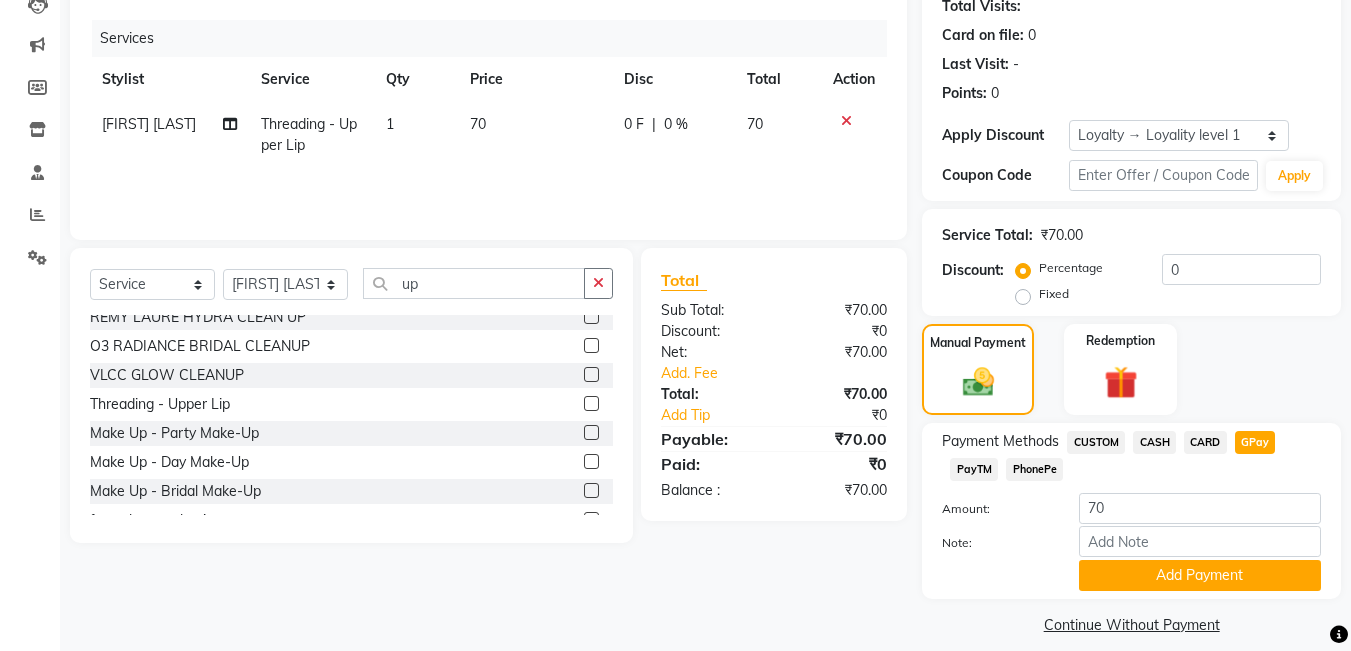 scroll, scrollTop: 247, scrollLeft: 0, axis: vertical 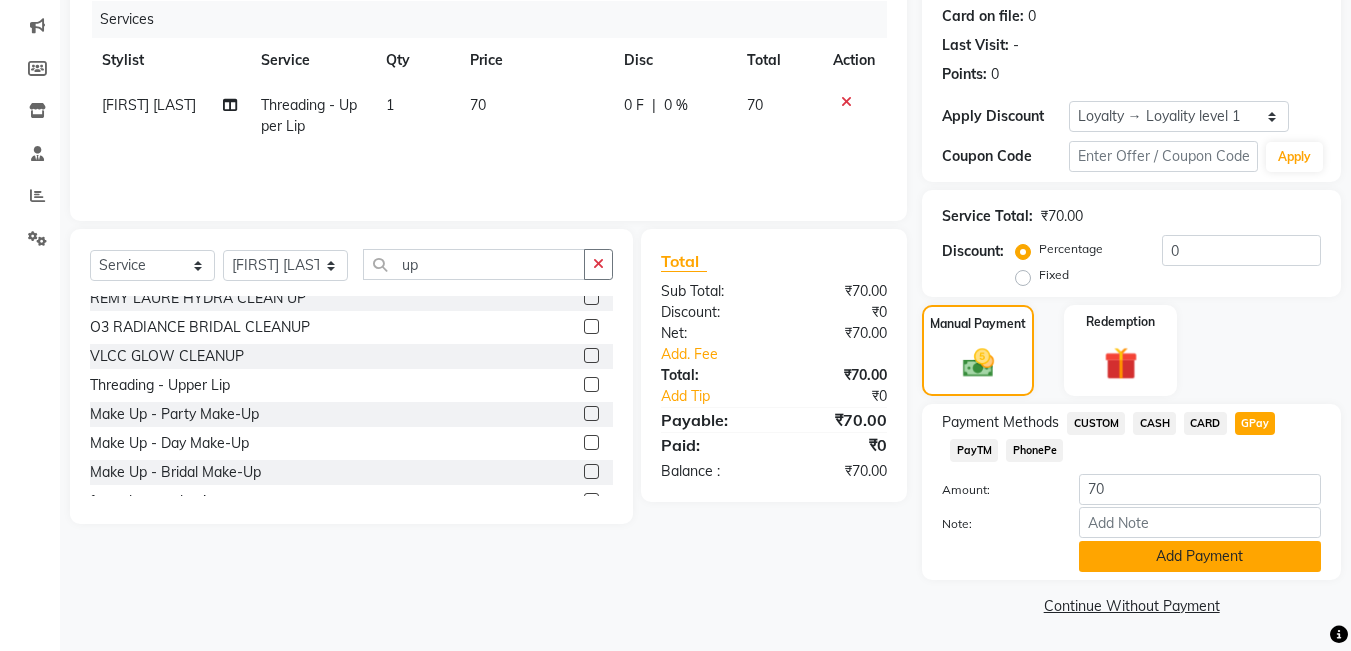 drag, startPoint x: 1210, startPoint y: 562, endPoint x: 1210, endPoint y: 548, distance: 14 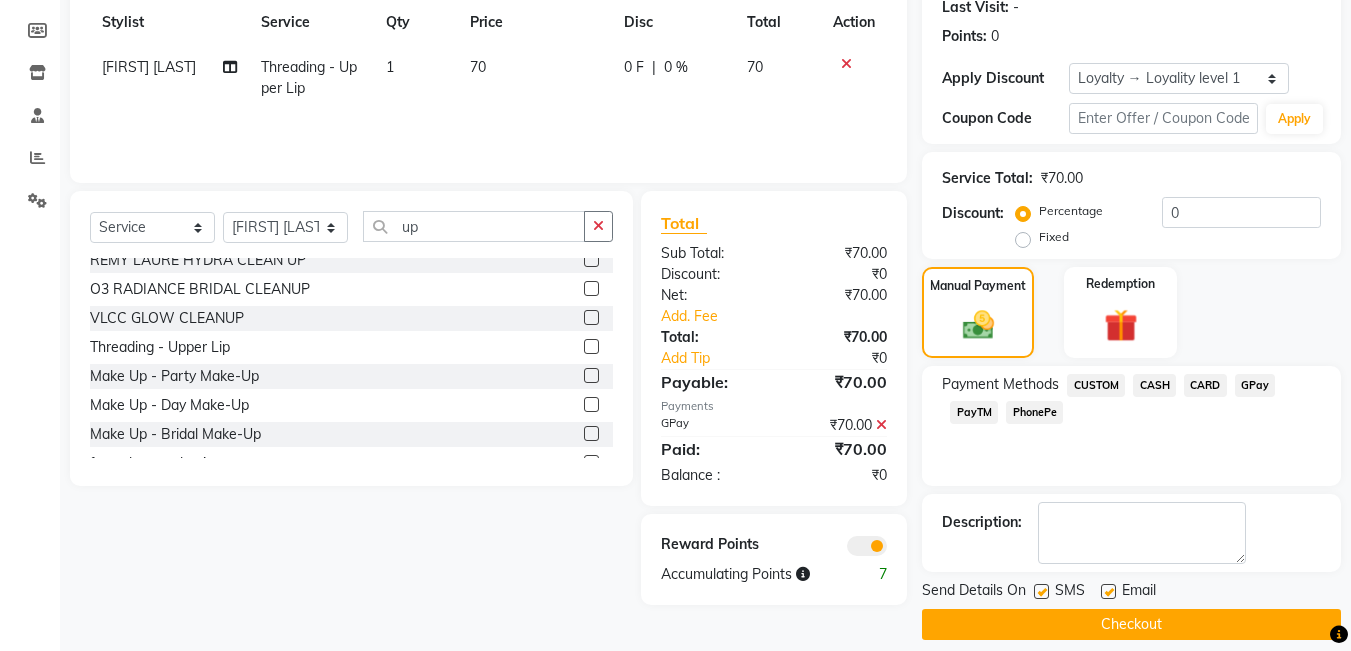 scroll, scrollTop: 304, scrollLeft: 0, axis: vertical 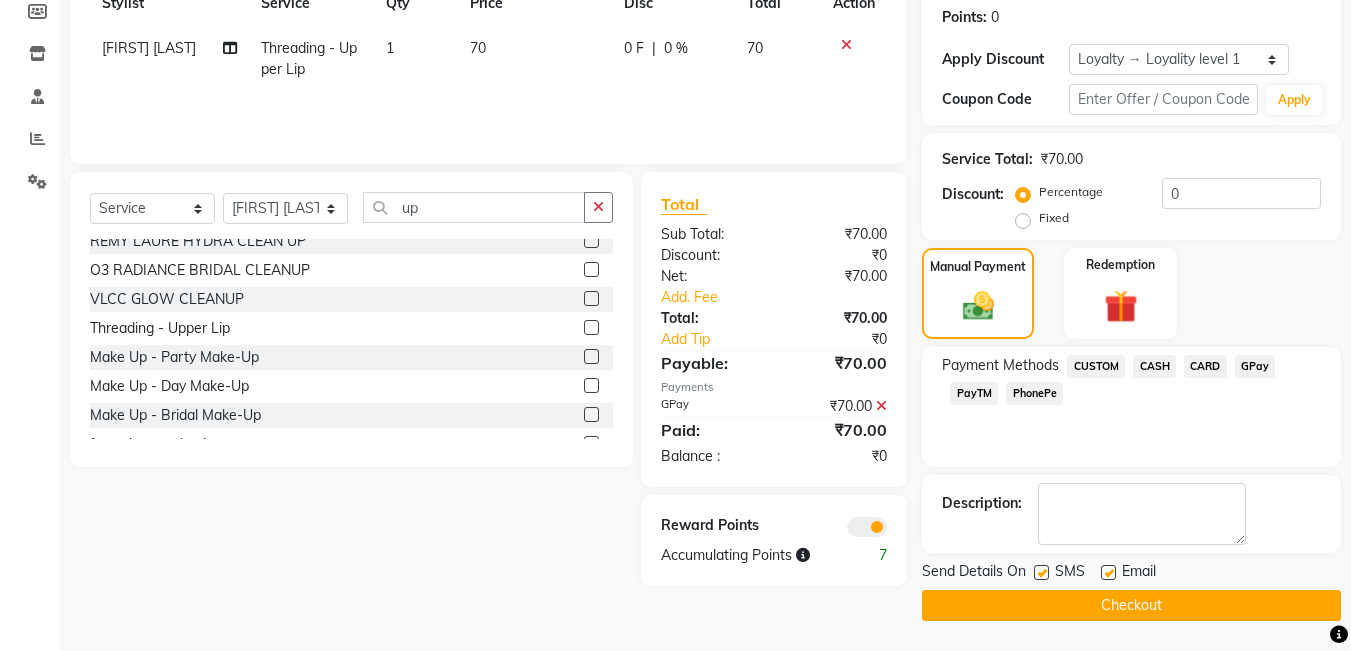 click on "Checkout" 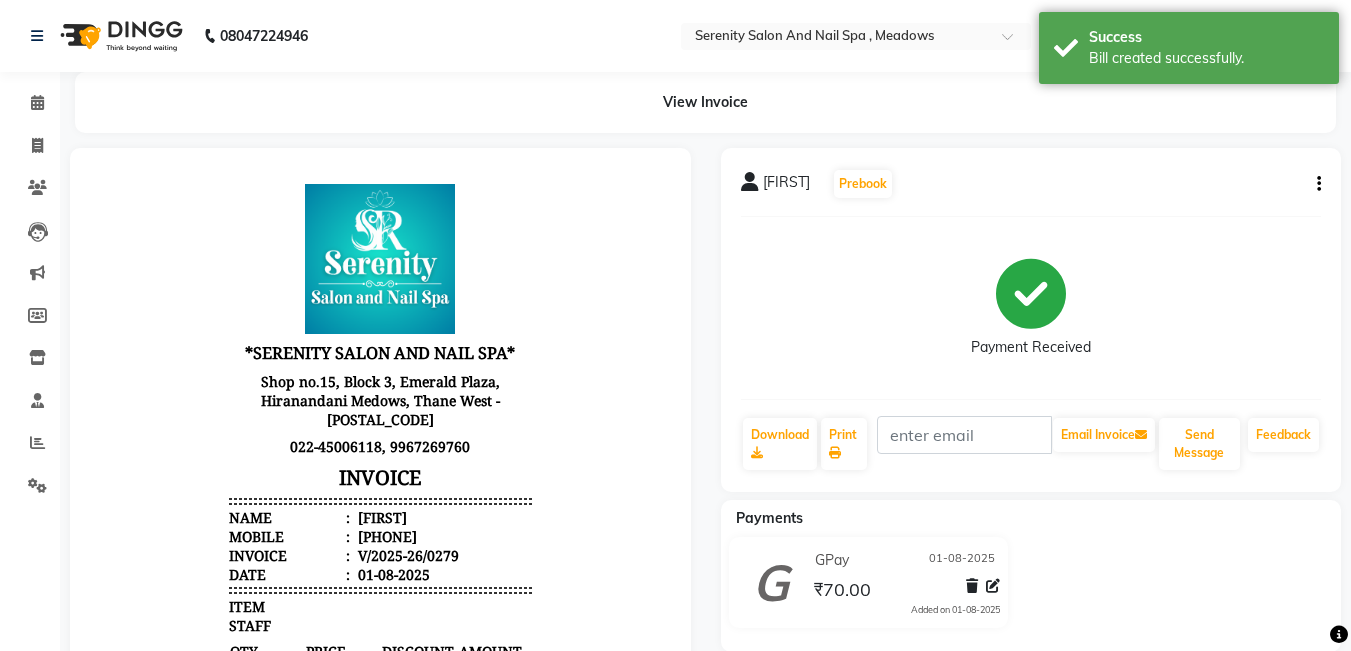 scroll, scrollTop: 0, scrollLeft: 0, axis: both 